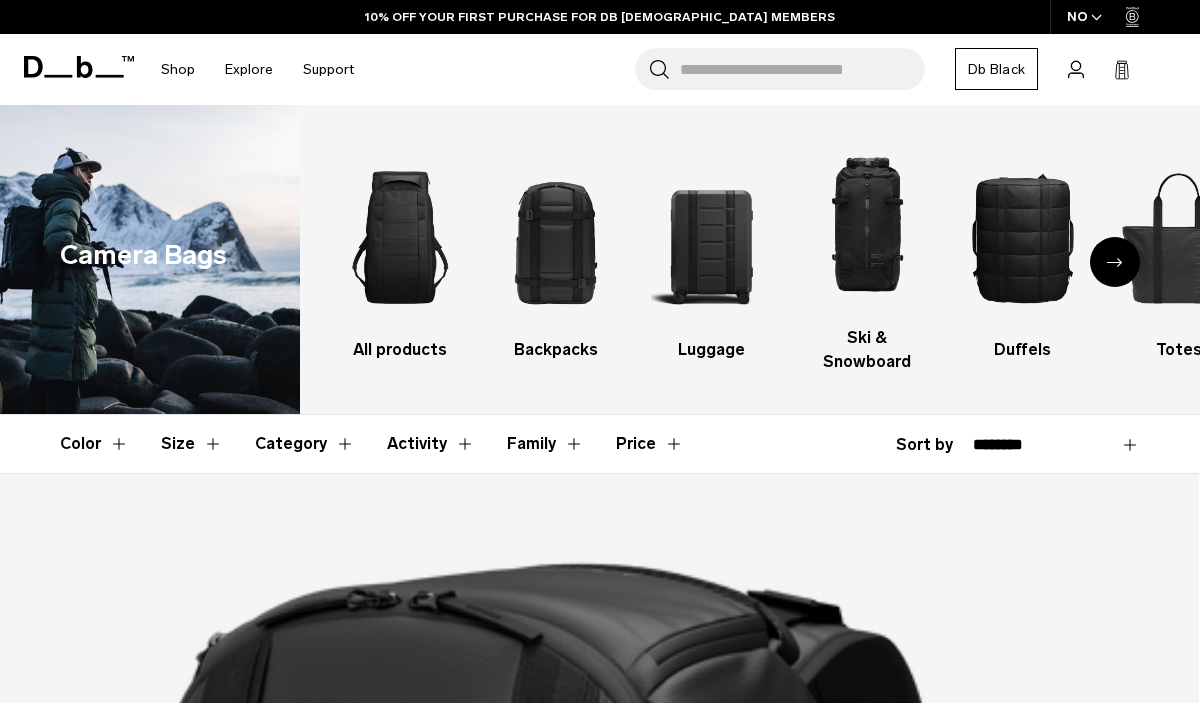 scroll, scrollTop: 58, scrollLeft: 0, axis: vertical 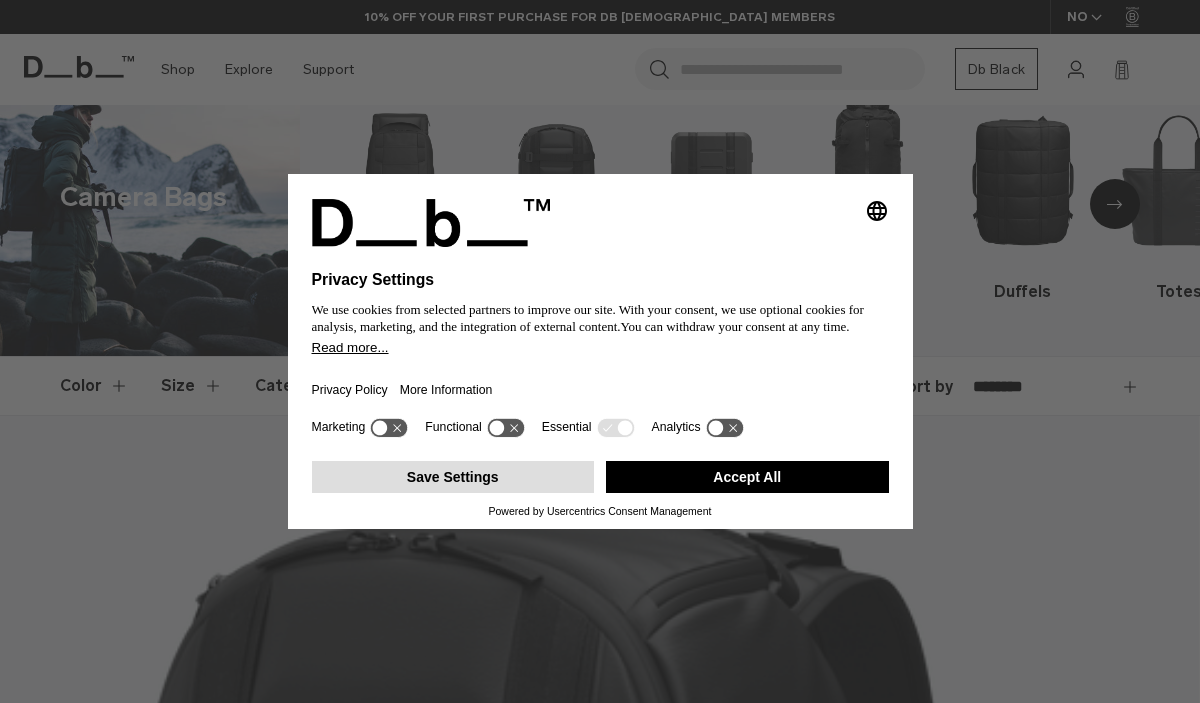 click on "Save Settings" at bounding box center (453, 477) 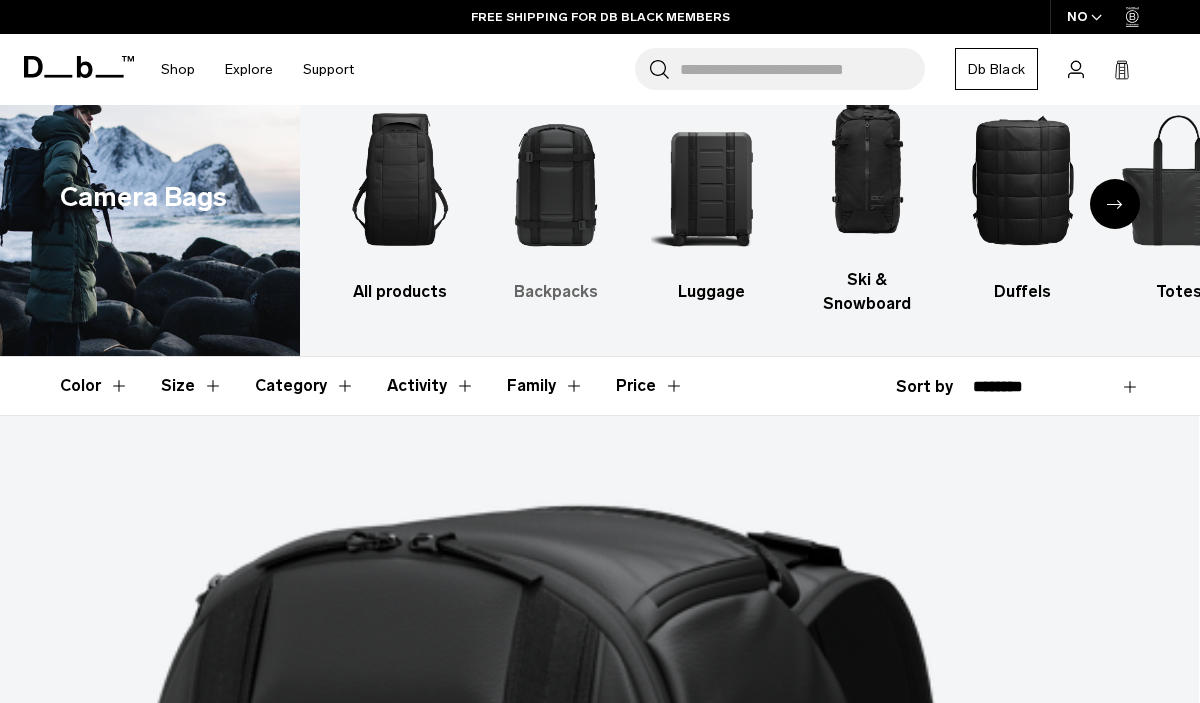click at bounding box center (556, 179) 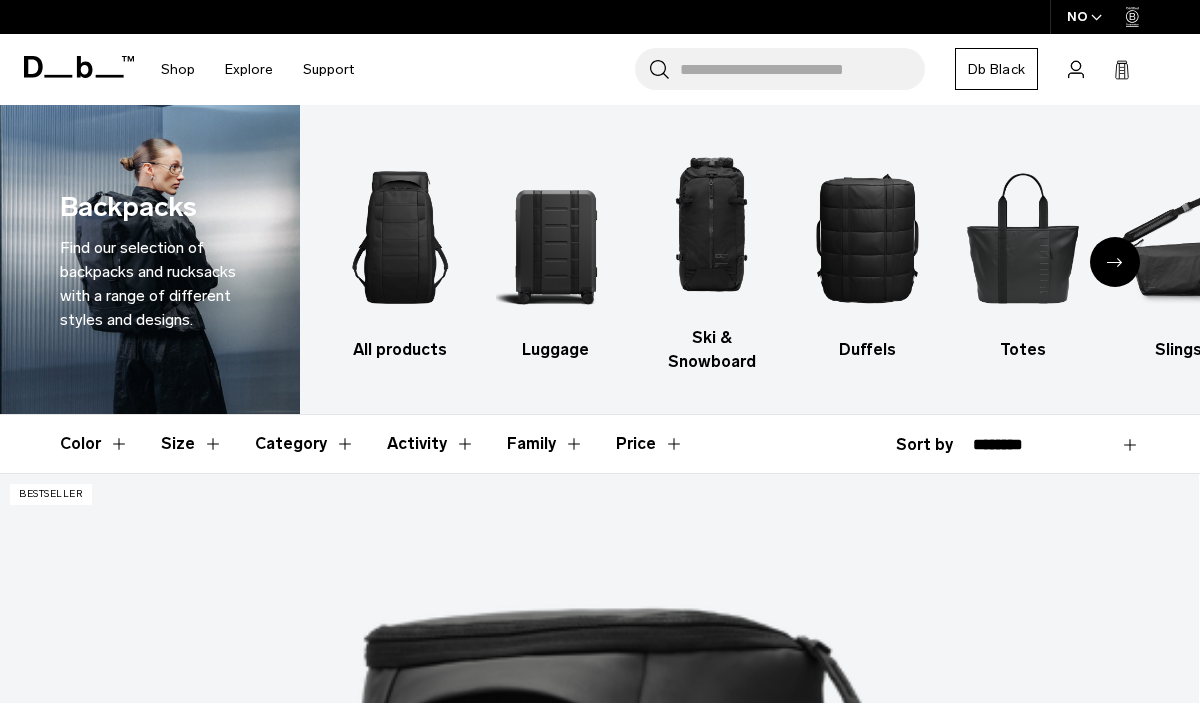 scroll, scrollTop: 0, scrollLeft: 0, axis: both 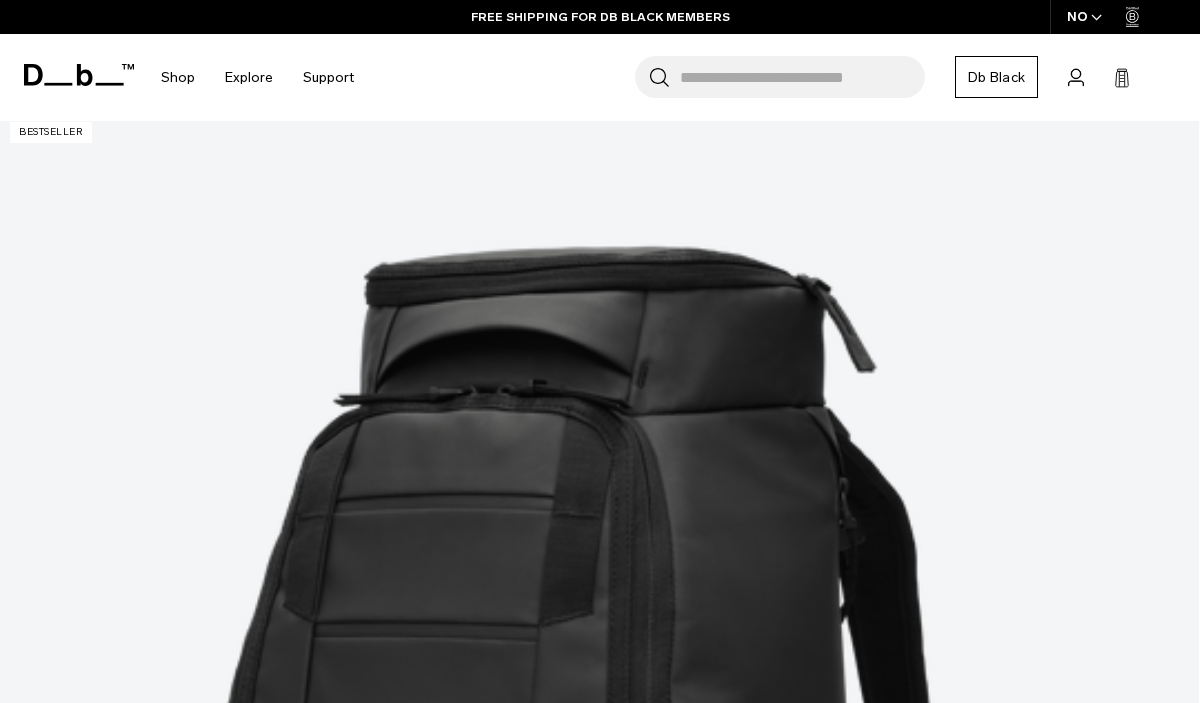 click on "Ramverk Backpack 21L" at bounding box center (599, 4450) 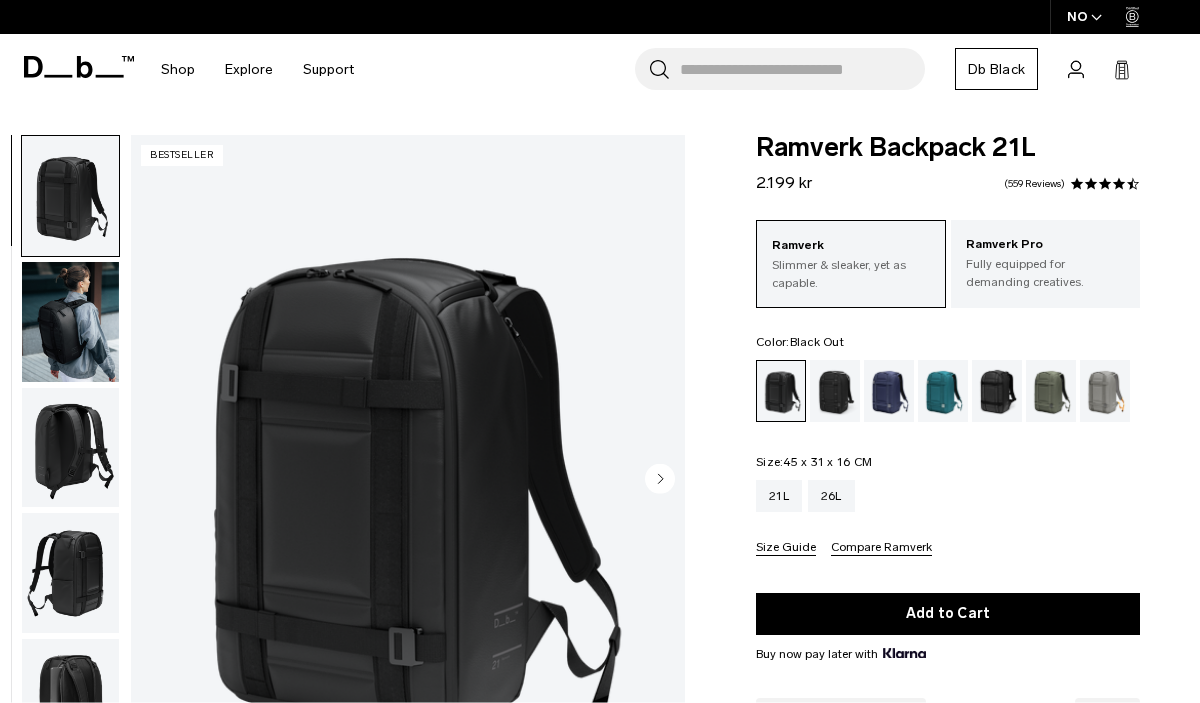 scroll, scrollTop: 0, scrollLeft: 0, axis: both 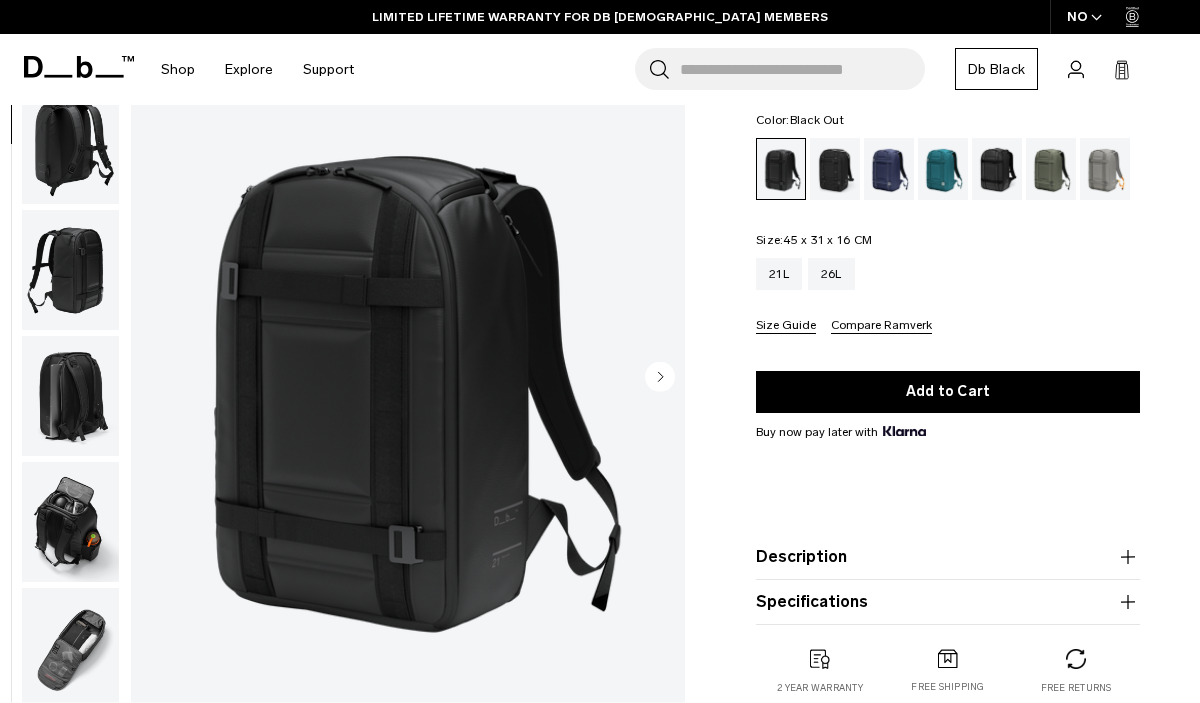 click at bounding box center [70, 522] 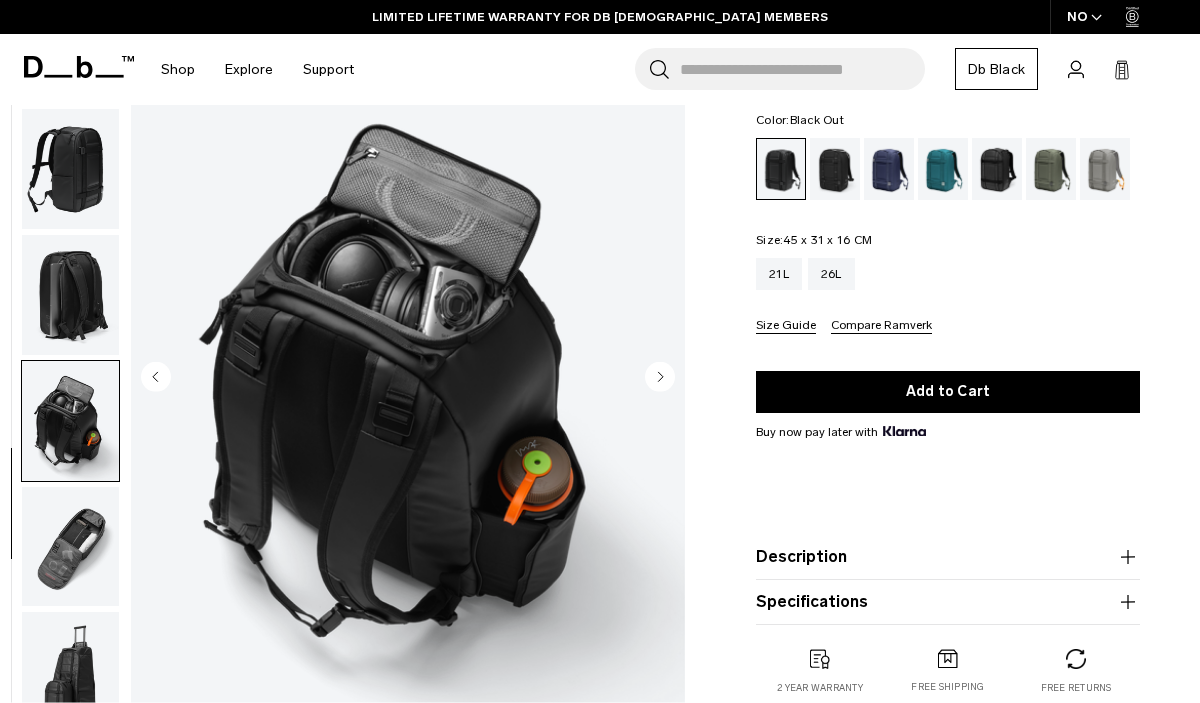 scroll, scrollTop: 310, scrollLeft: 0, axis: vertical 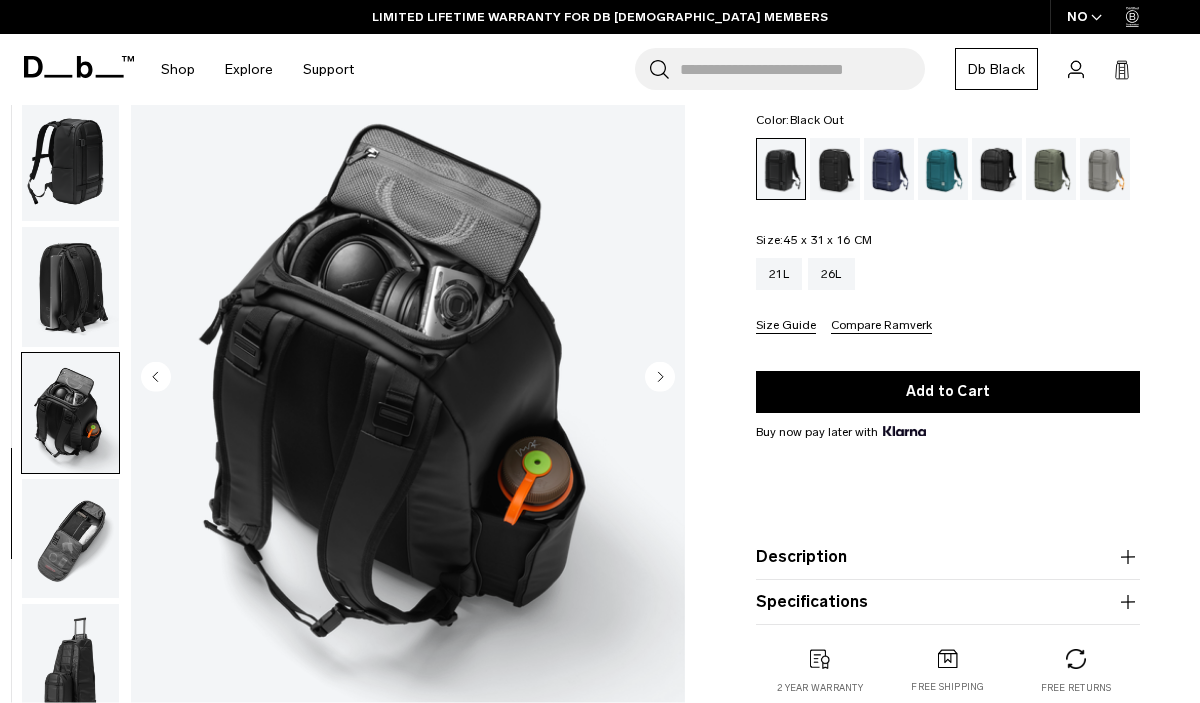 click at bounding box center (70, 538) 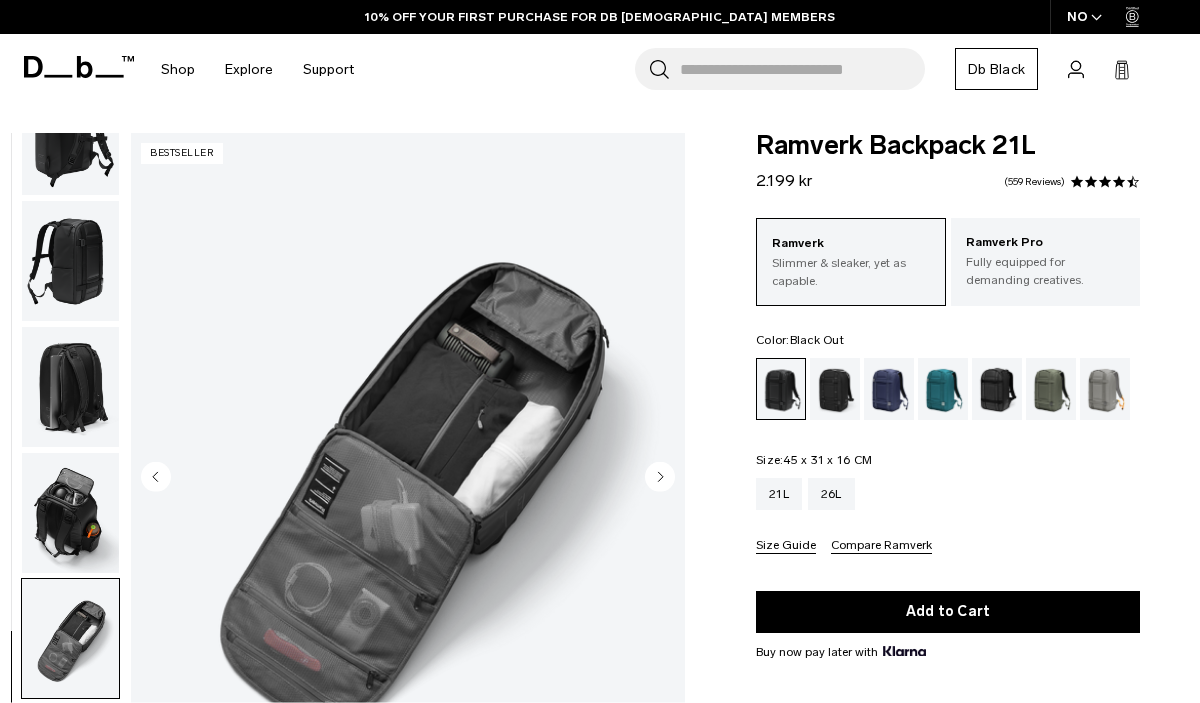 scroll, scrollTop: 0, scrollLeft: 0, axis: both 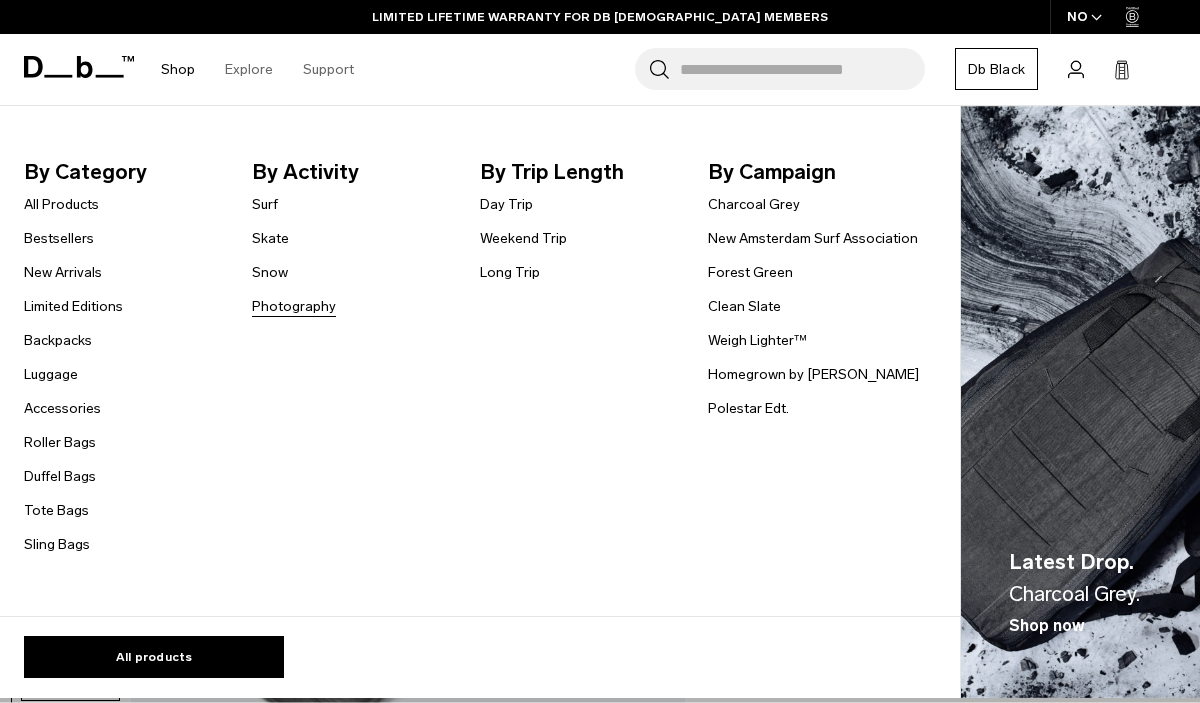 click on "Photography" at bounding box center [294, 306] 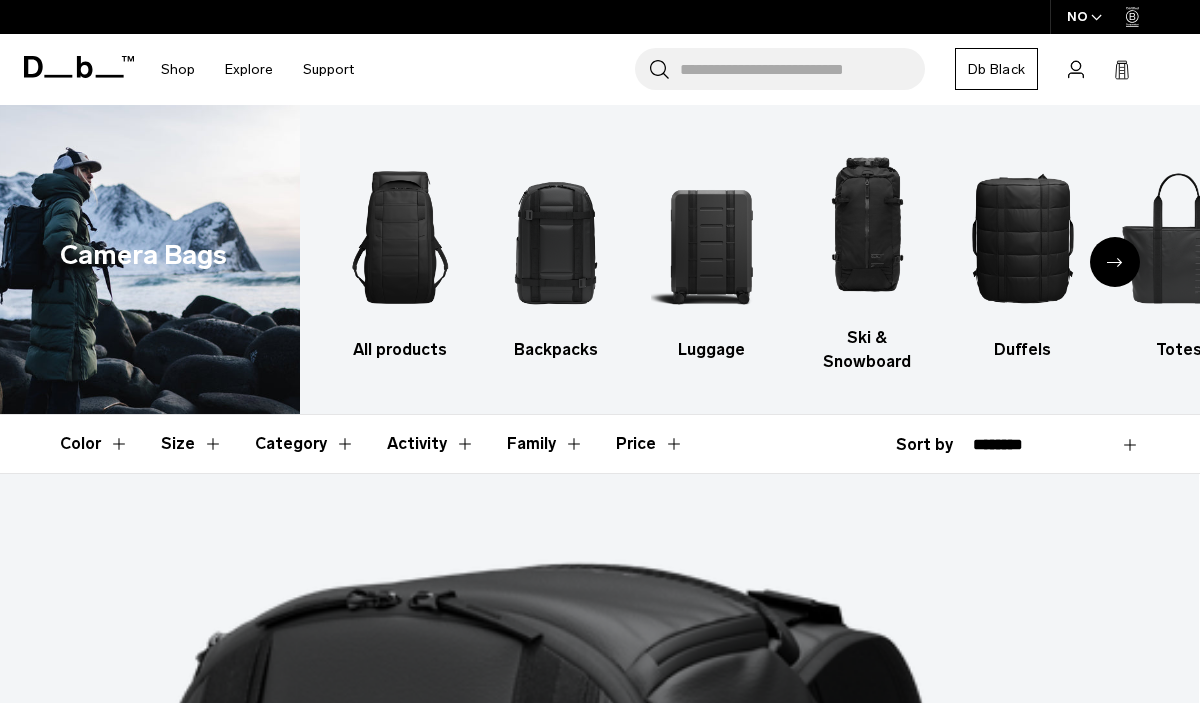 scroll, scrollTop: 0, scrollLeft: 0, axis: both 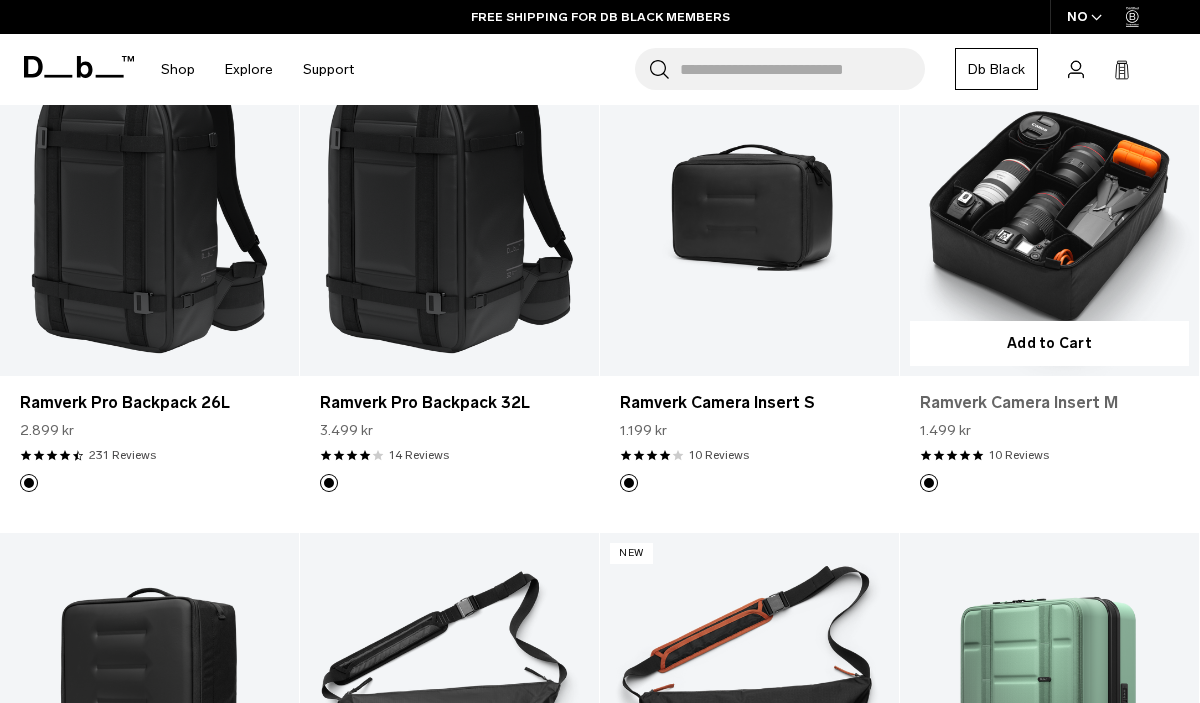 click on "Ramverk Camera Insert M" at bounding box center (1049, 403) 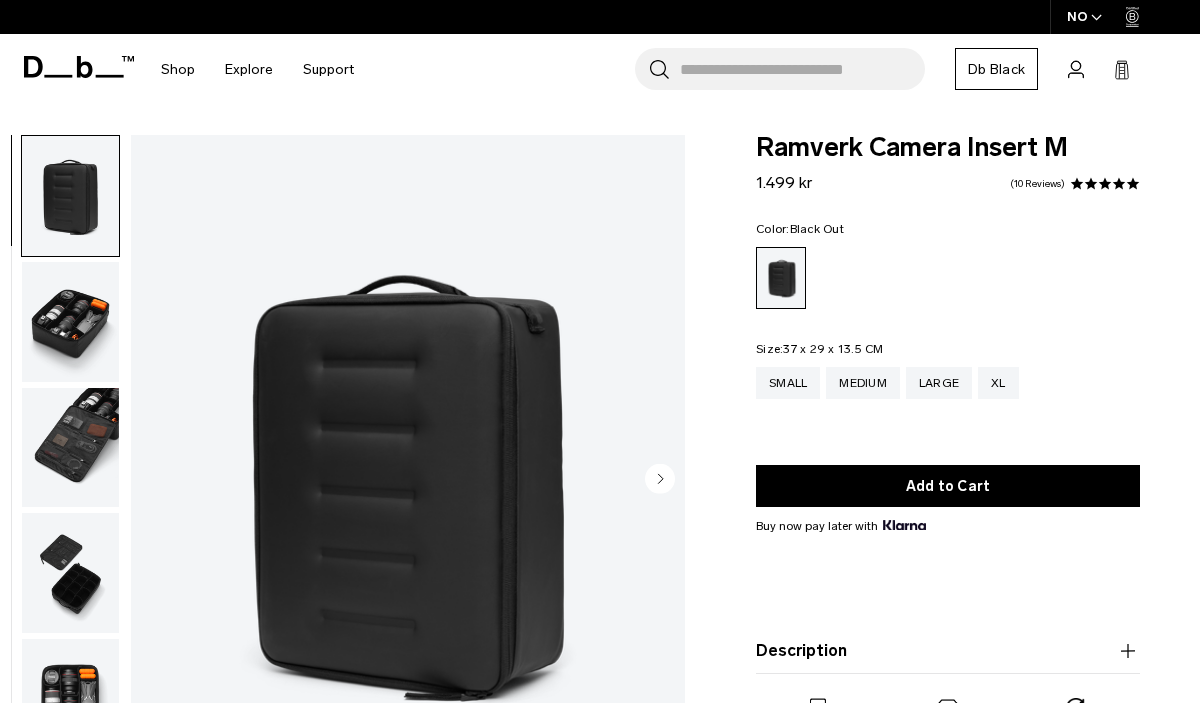 scroll, scrollTop: 0, scrollLeft: 0, axis: both 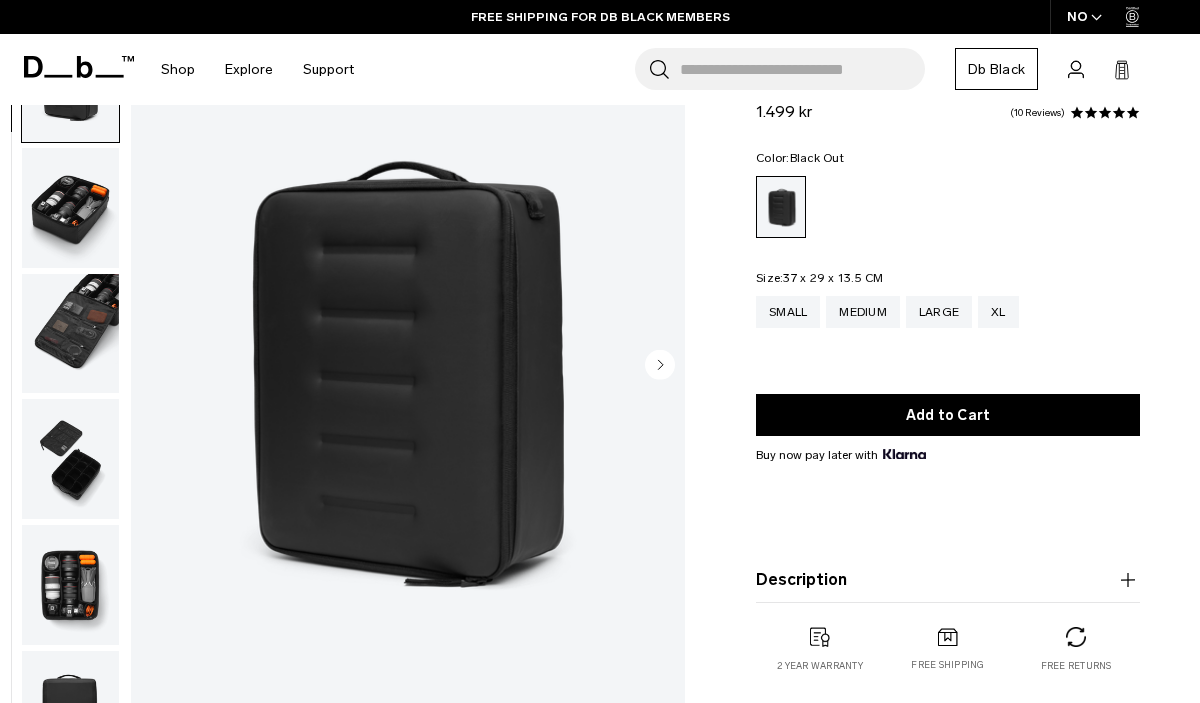 click at bounding box center (70, 208) 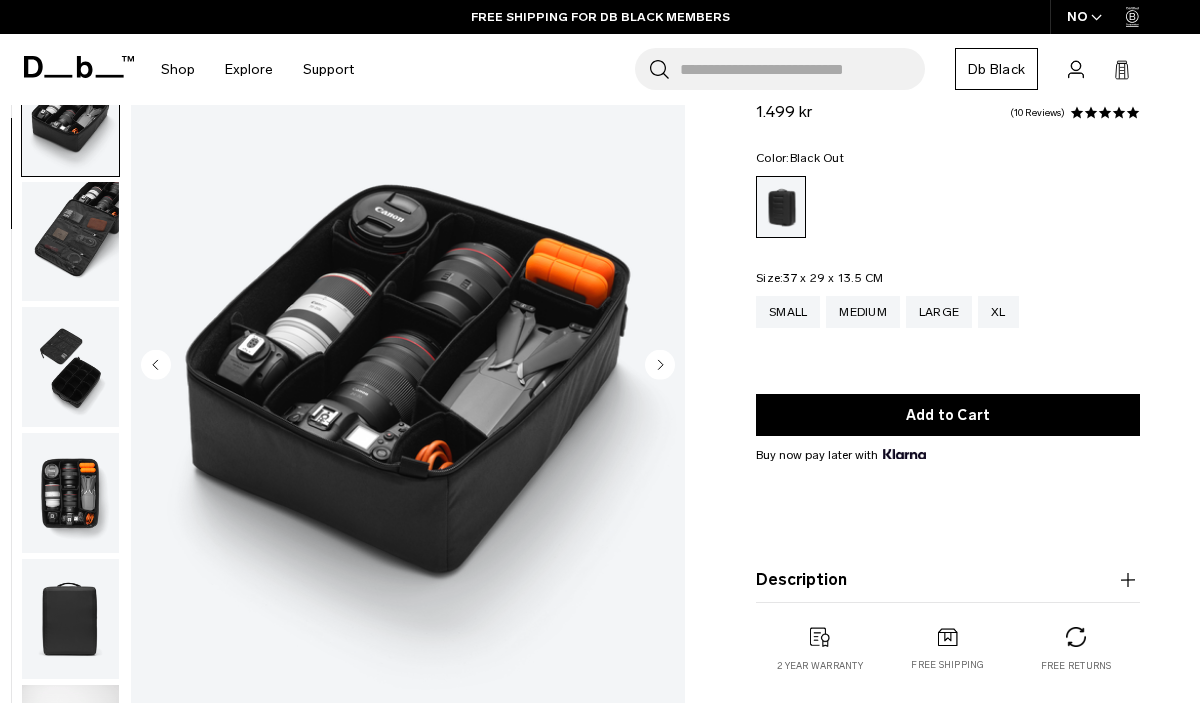 scroll, scrollTop: 126, scrollLeft: 0, axis: vertical 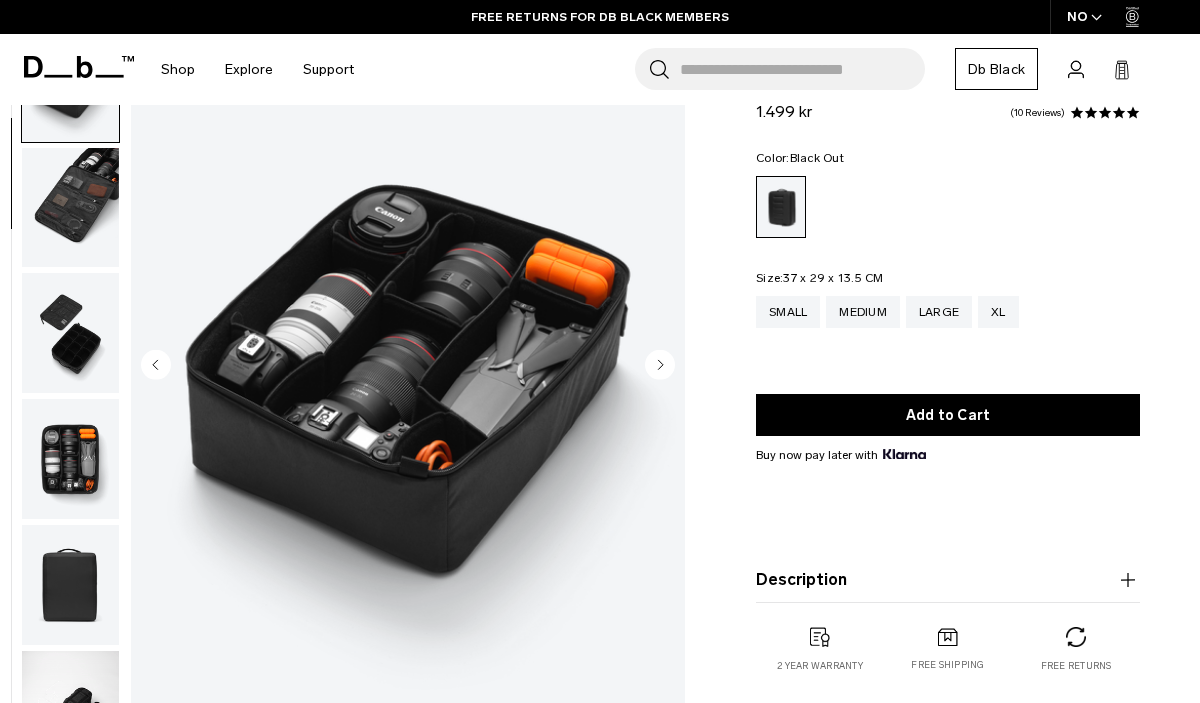 click 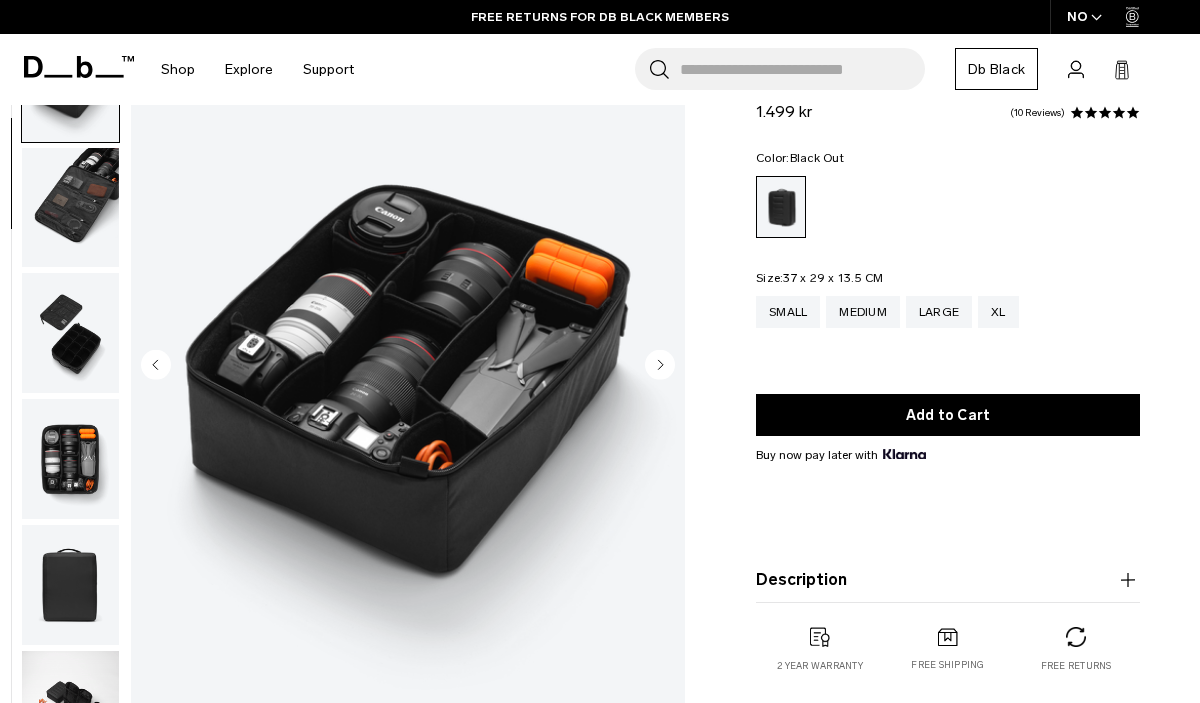 scroll, scrollTop: 184, scrollLeft: 0, axis: vertical 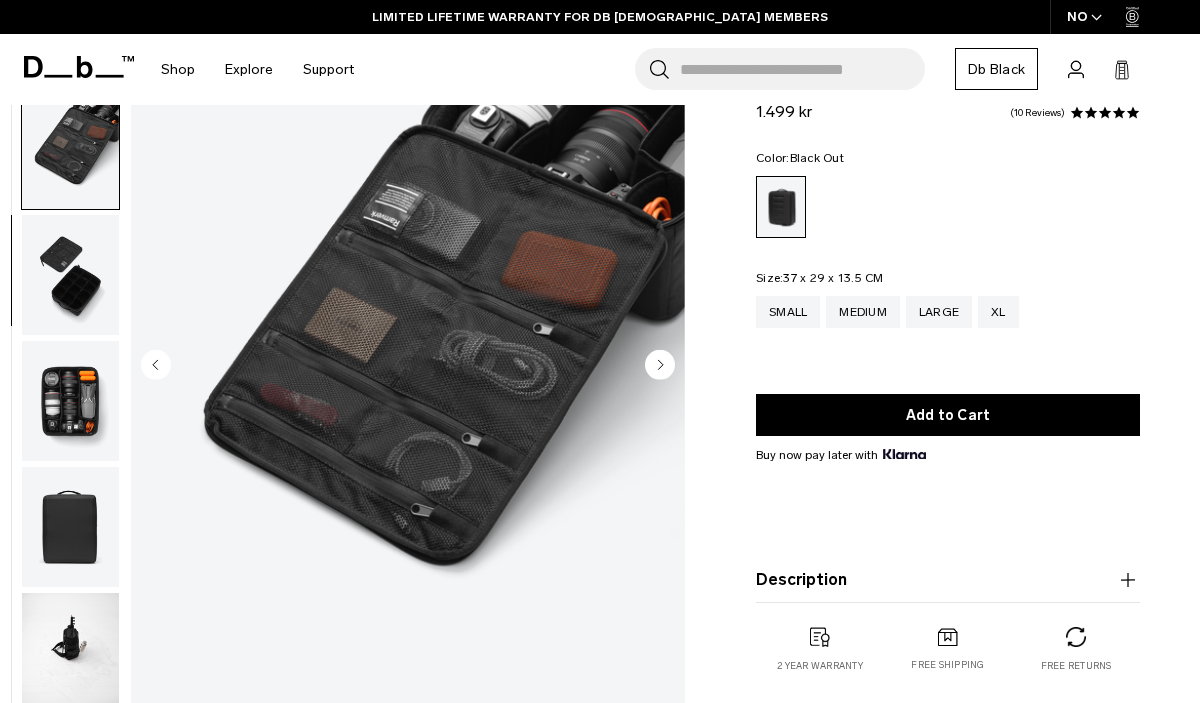 click 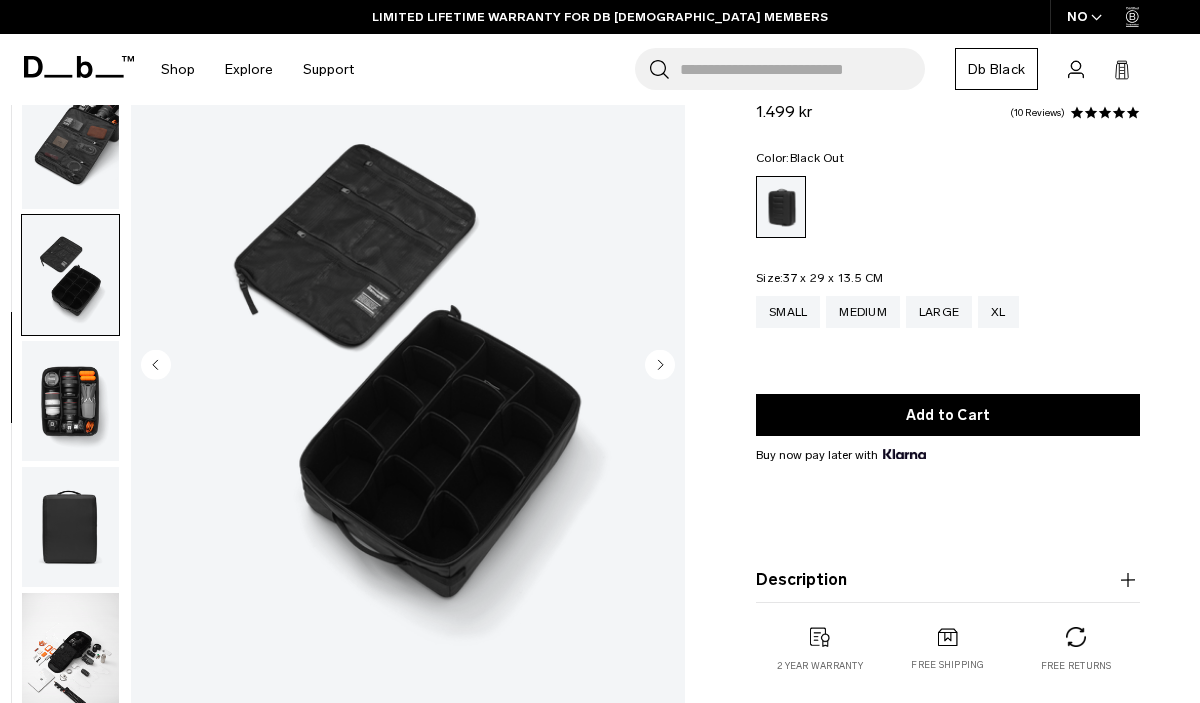 click 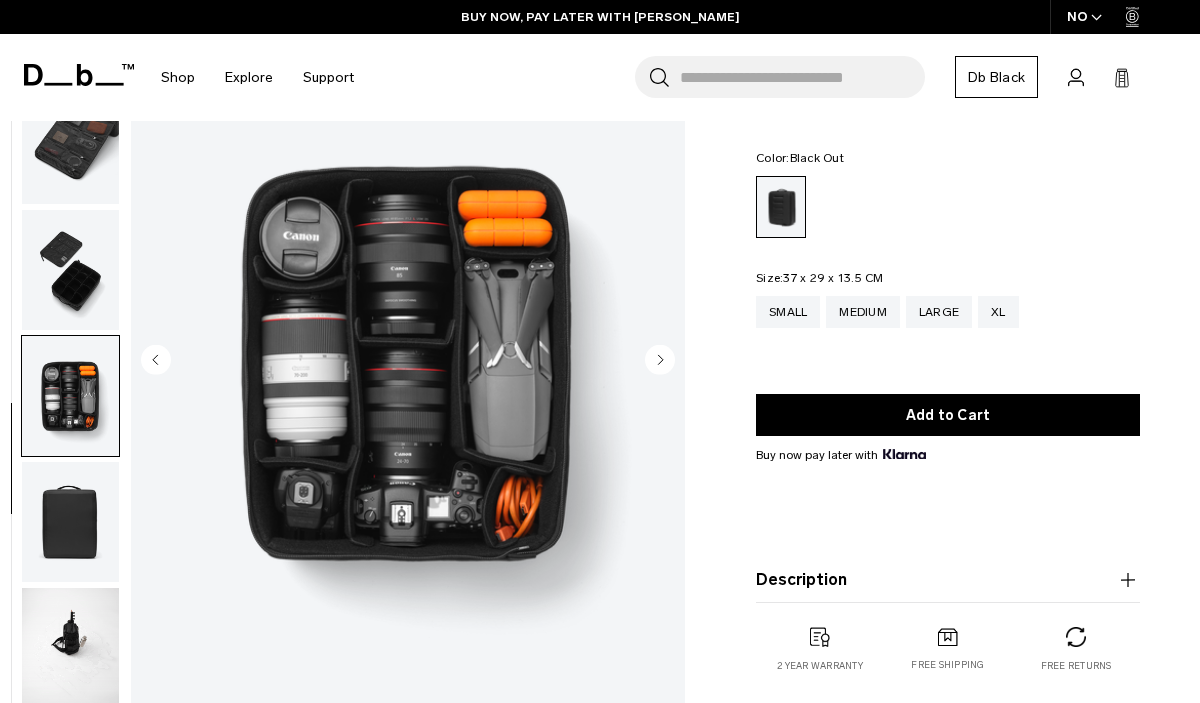 scroll, scrollTop: 0, scrollLeft: 0, axis: both 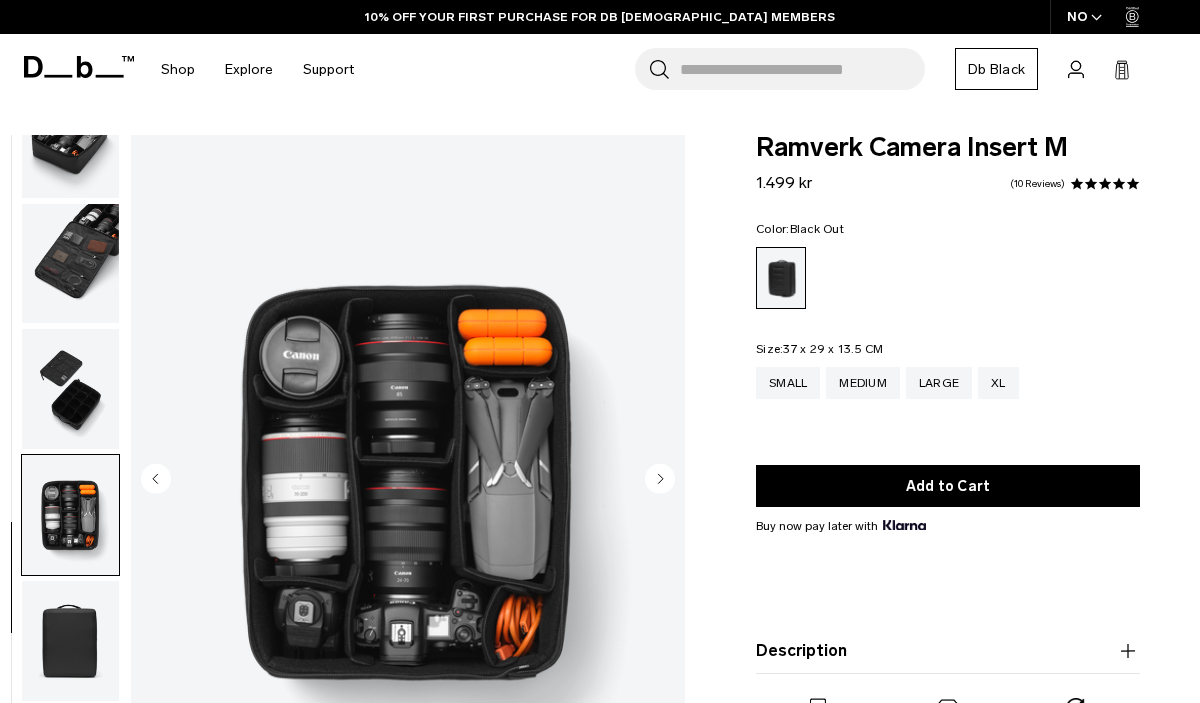 click 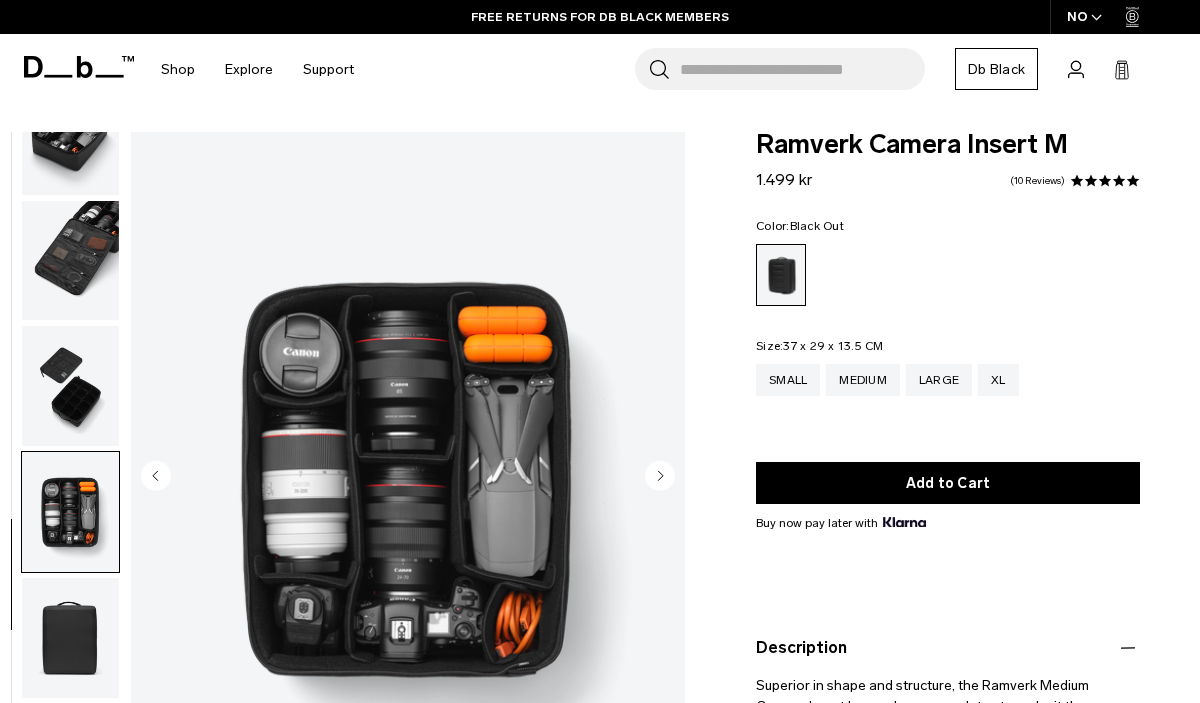 scroll, scrollTop: 0, scrollLeft: 0, axis: both 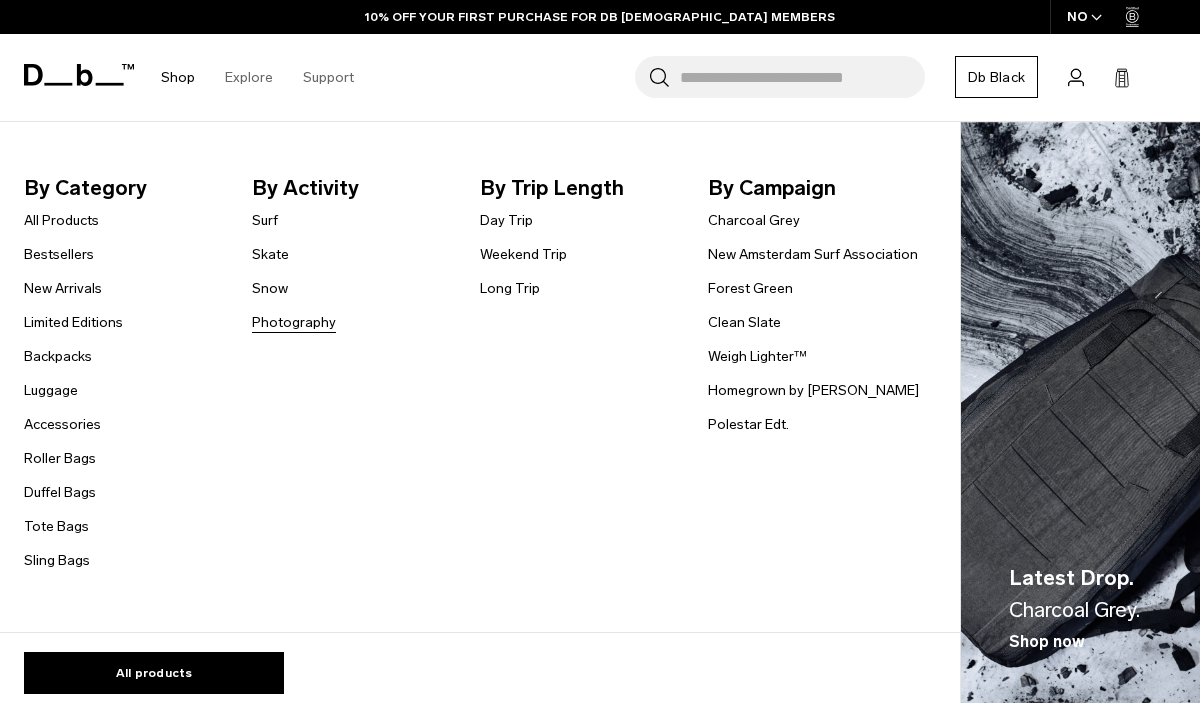 click on "Photography" at bounding box center [294, 322] 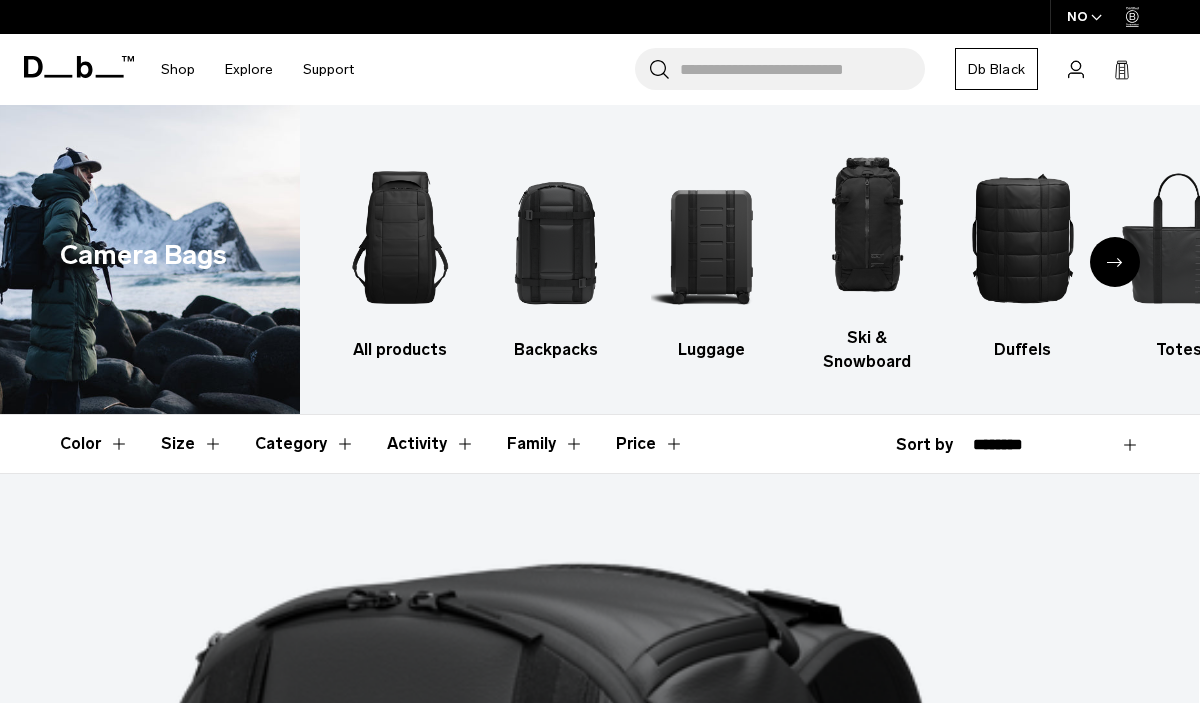 scroll, scrollTop: 301, scrollLeft: 0, axis: vertical 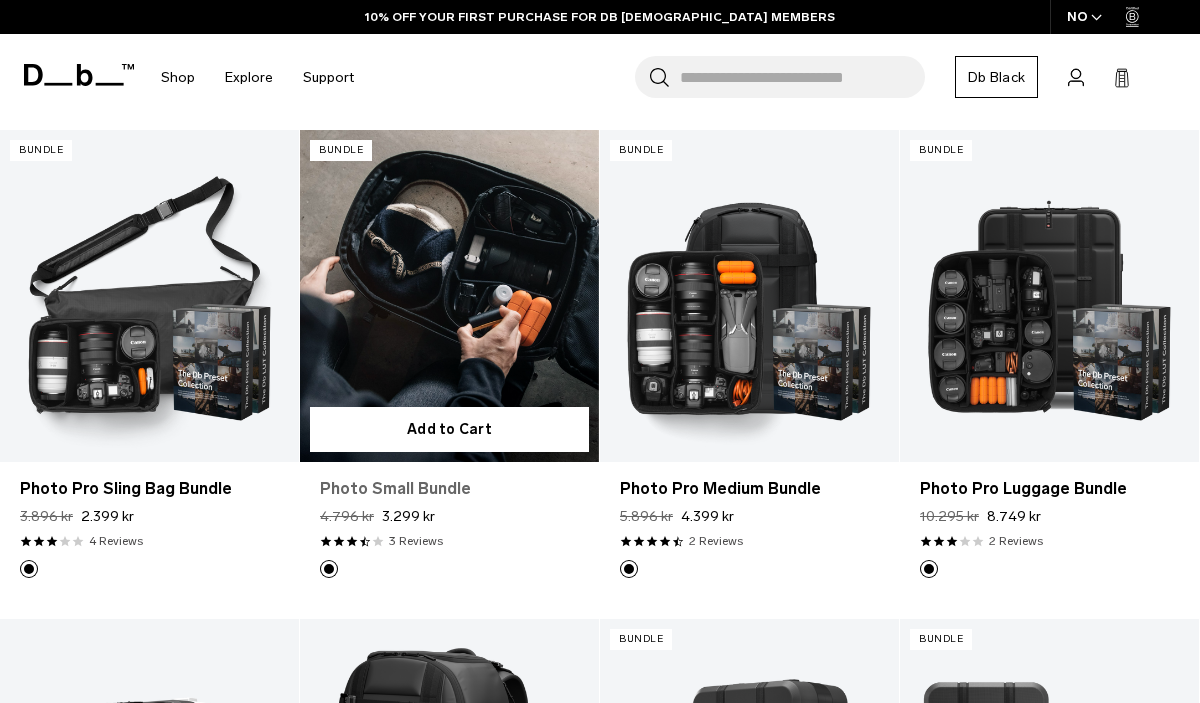 click on "Photo Small Bundle" at bounding box center [449, 489] 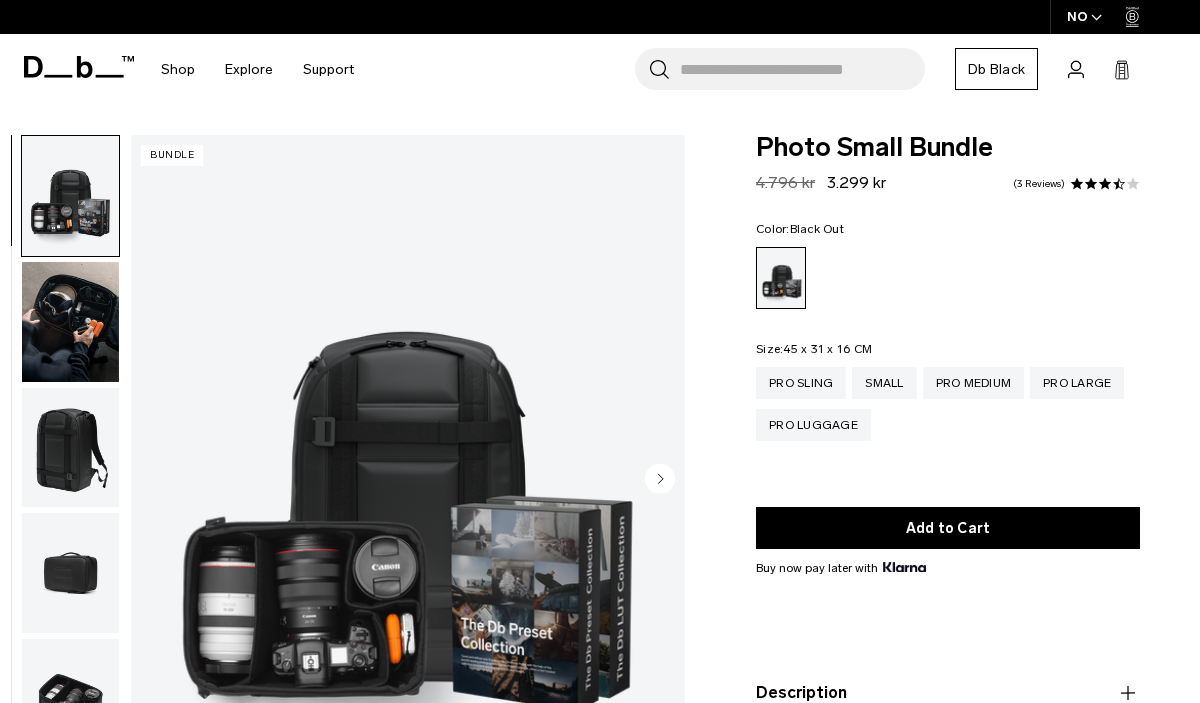 scroll, scrollTop: 0, scrollLeft: 0, axis: both 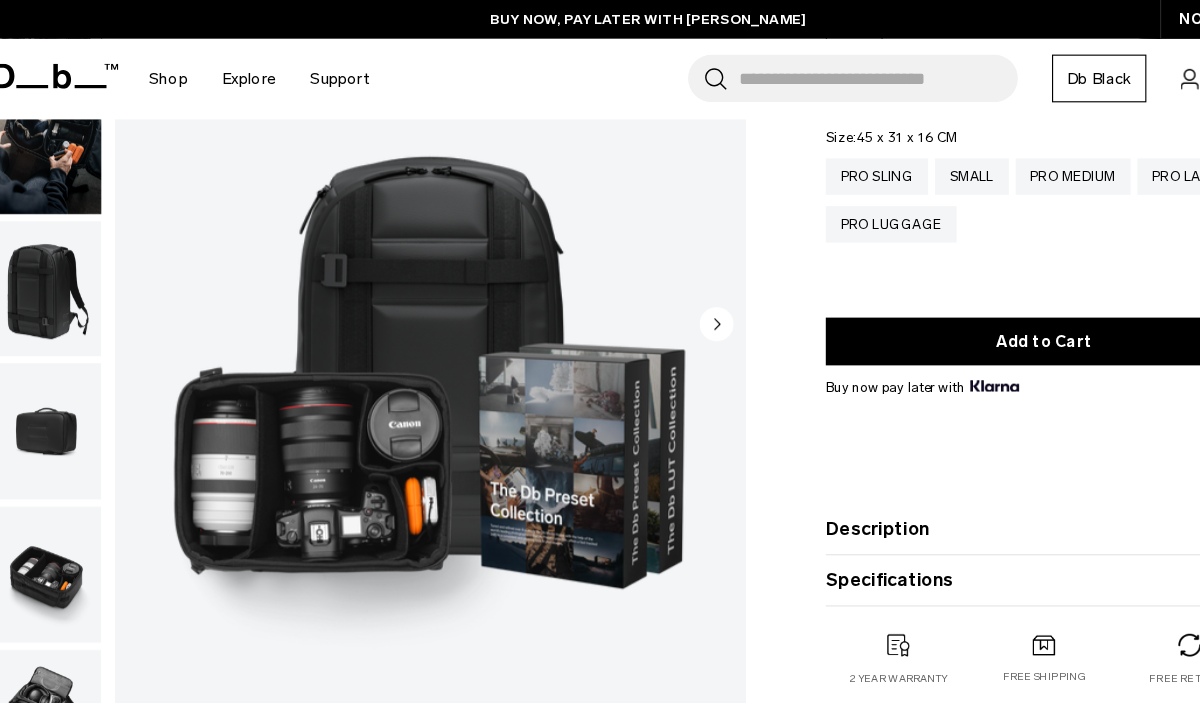 click on "Description" at bounding box center [948, 465] 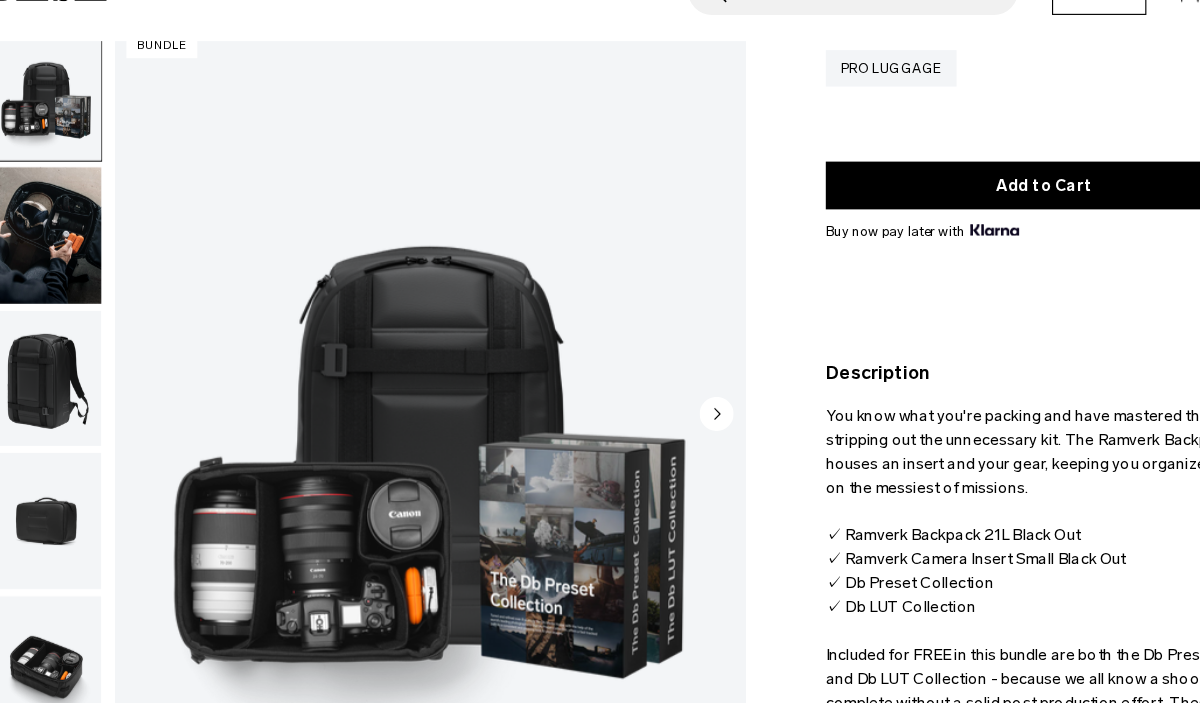 scroll, scrollTop: 282, scrollLeft: 0, axis: vertical 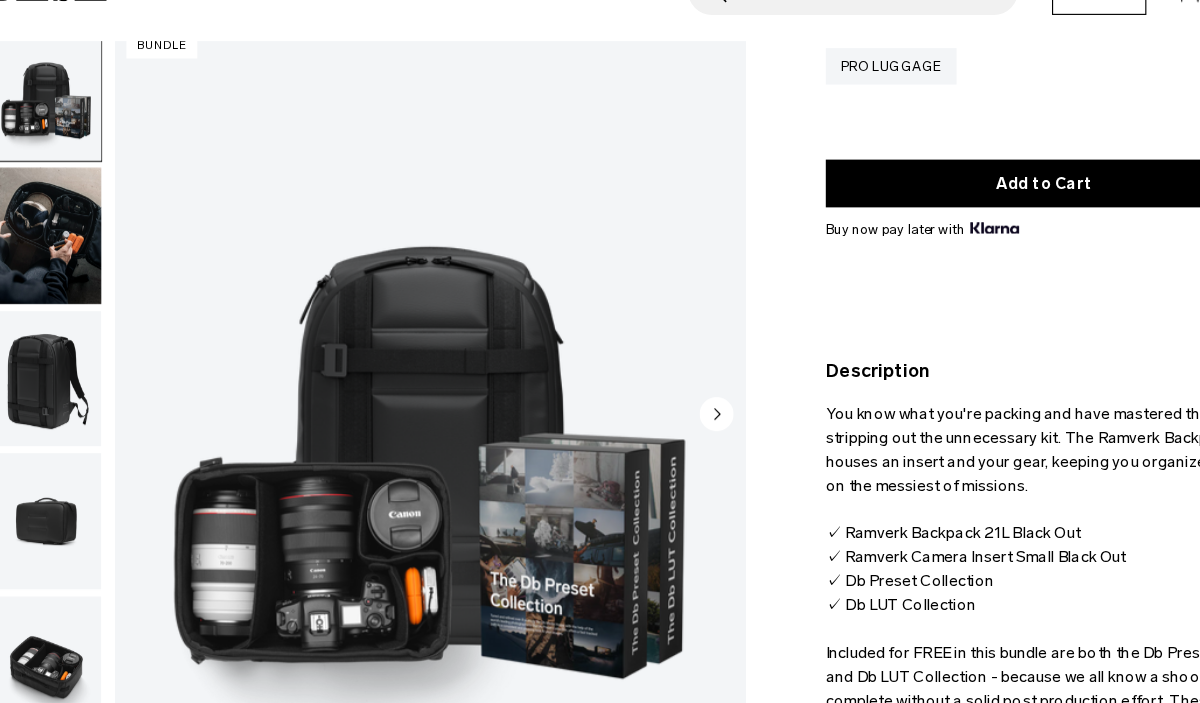 click at bounding box center (70, 166) 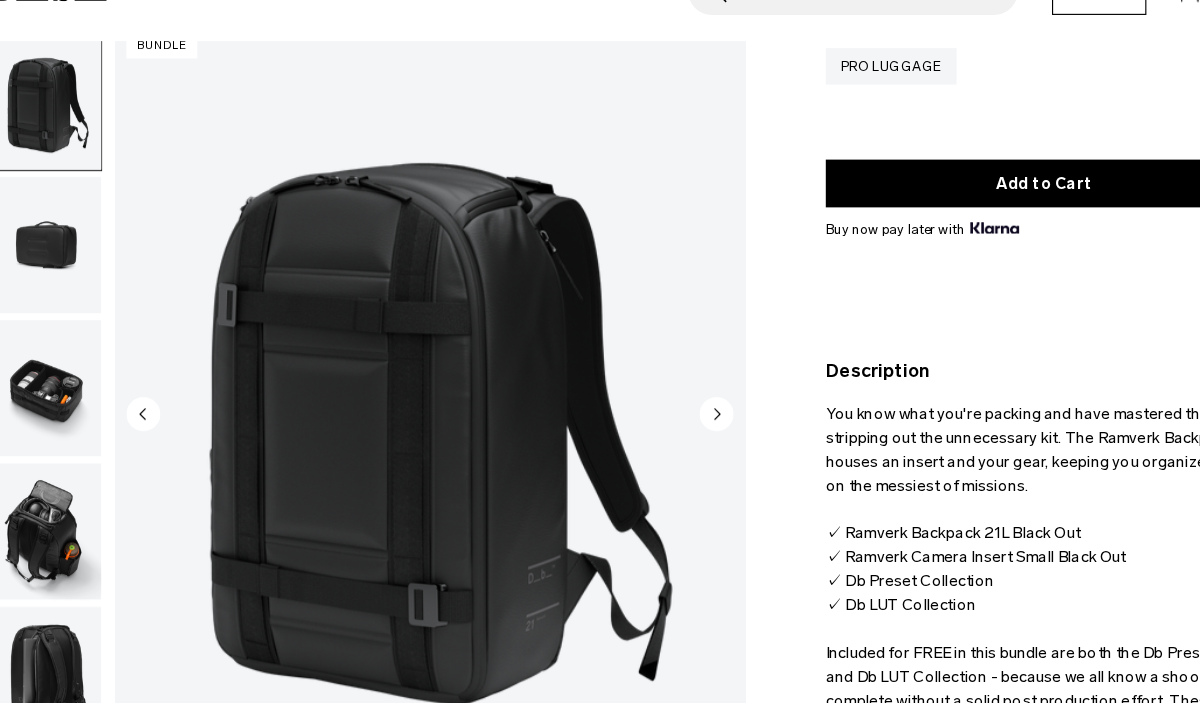 scroll, scrollTop: 252, scrollLeft: 0, axis: vertical 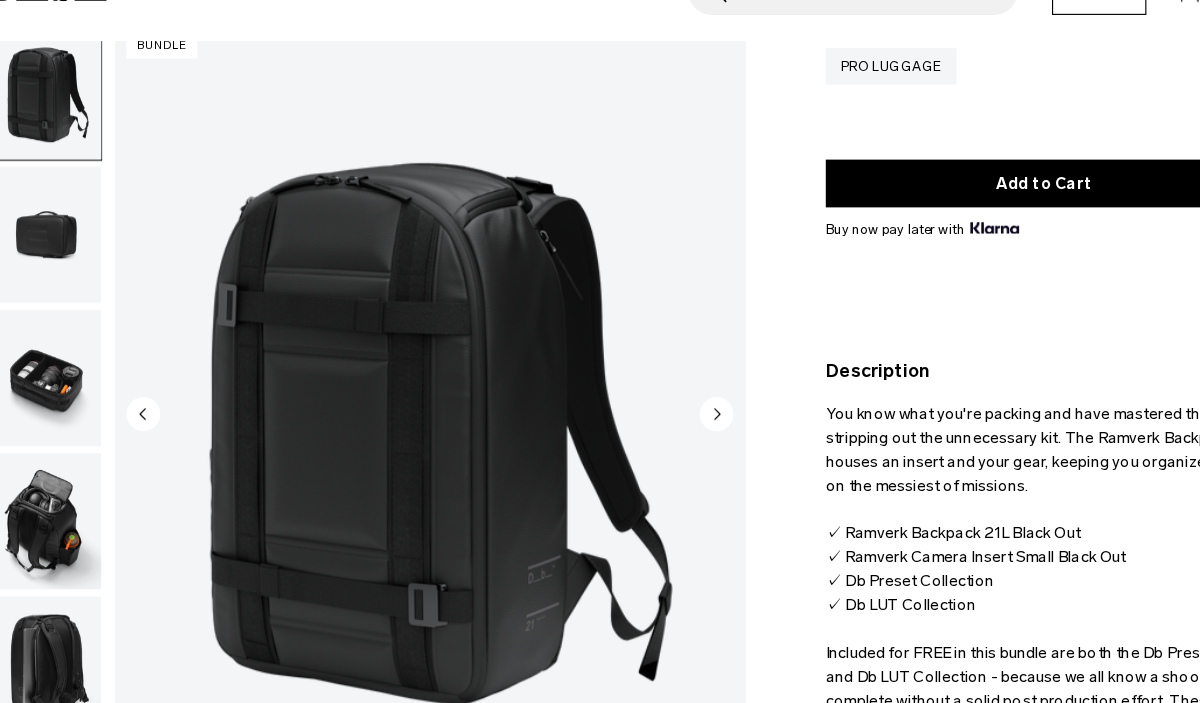 click at bounding box center [70, 543] 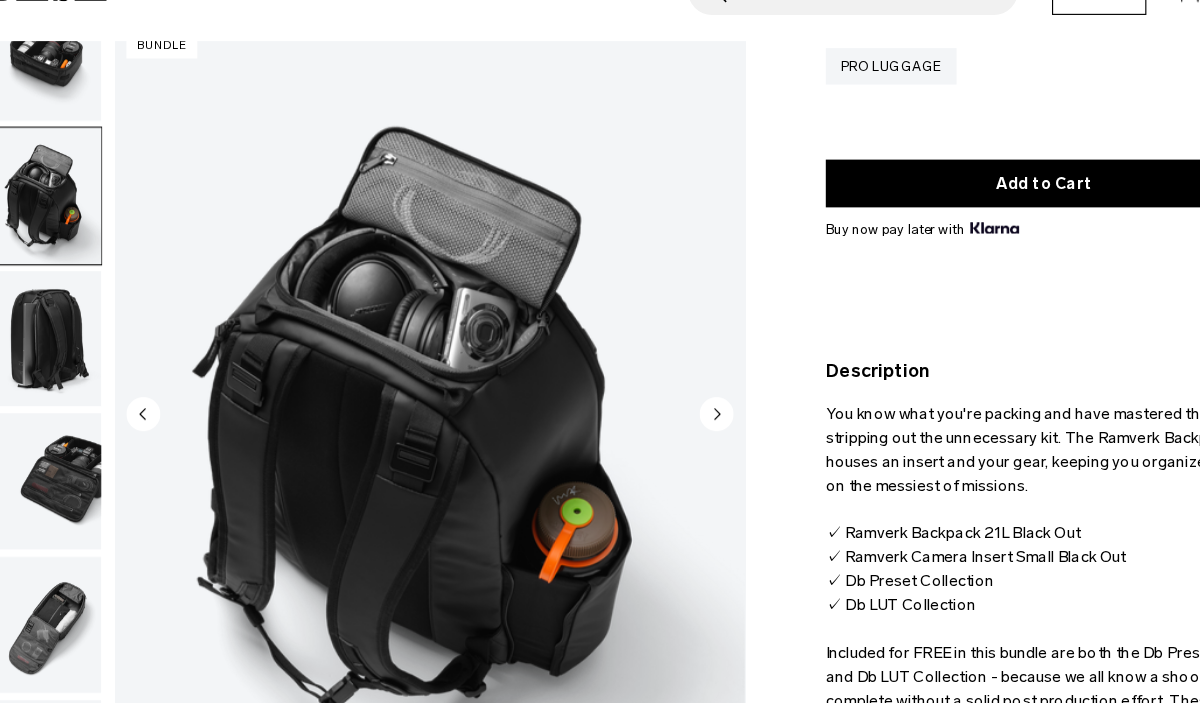 scroll, scrollTop: 562, scrollLeft: 0, axis: vertical 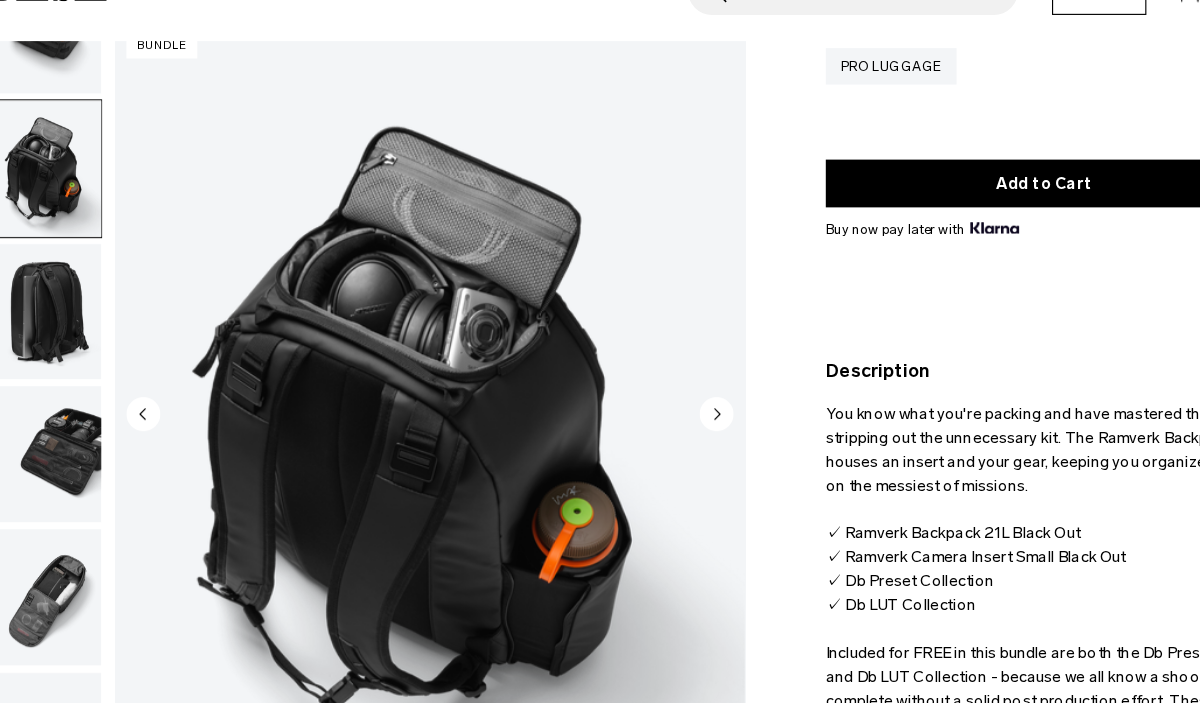 click at bounding box center [70, 484] 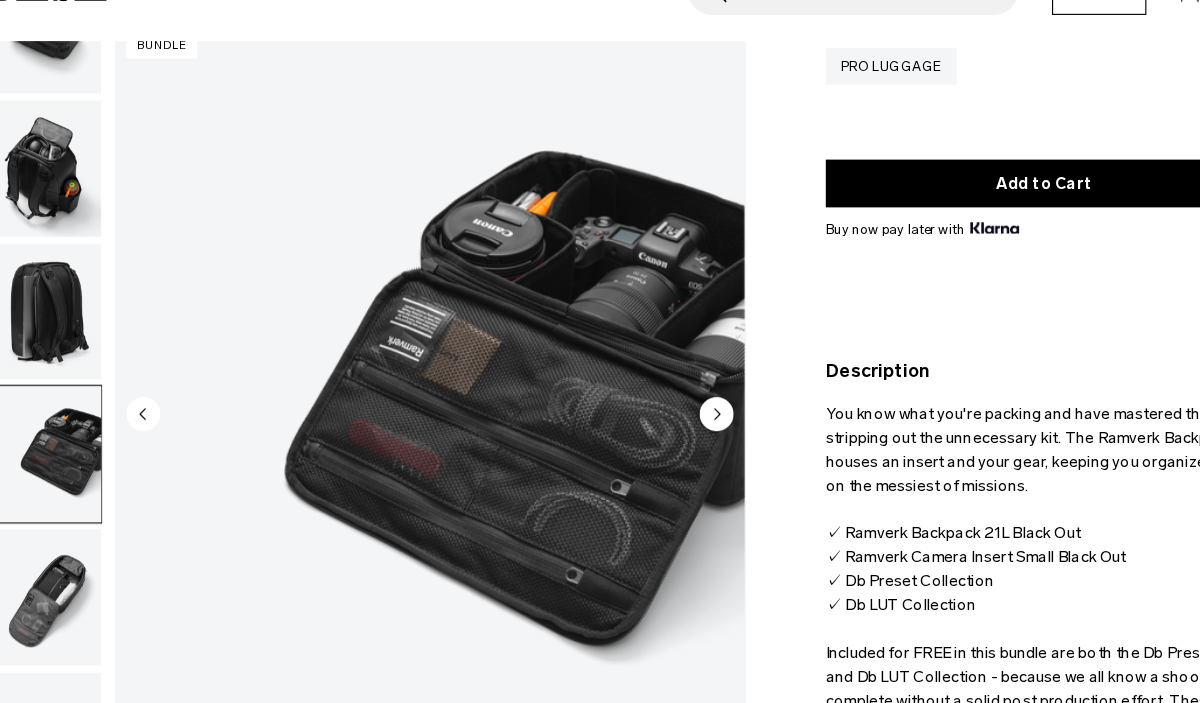 scroll, scrollTop: 281, scrollLeft: 0, axis: vertical 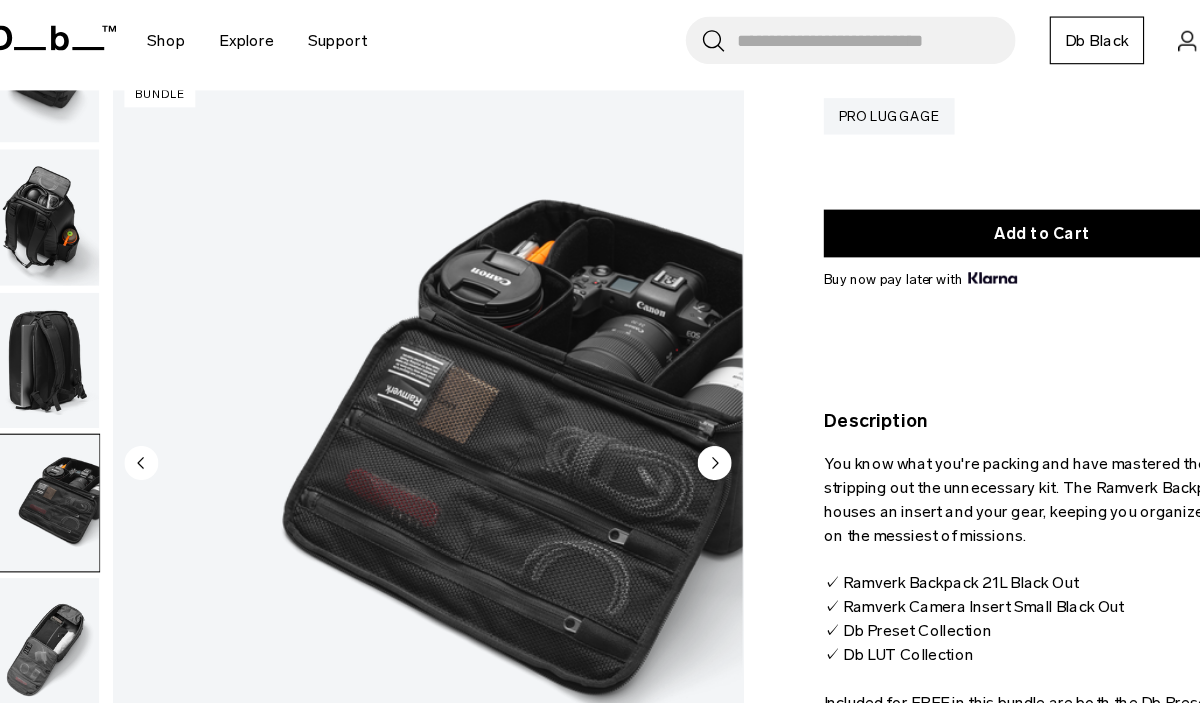 click at bounding box center [70, 610] 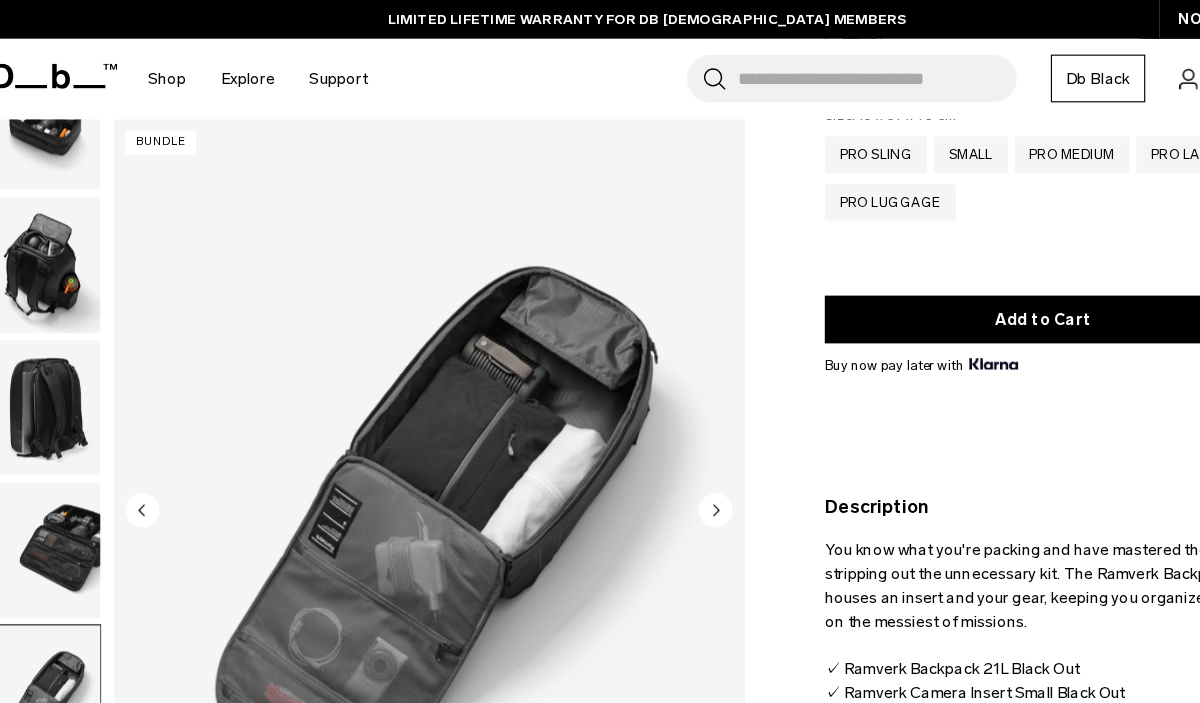 scroll, scrollTop: 205, scrollLeft: 0, axis: vertical 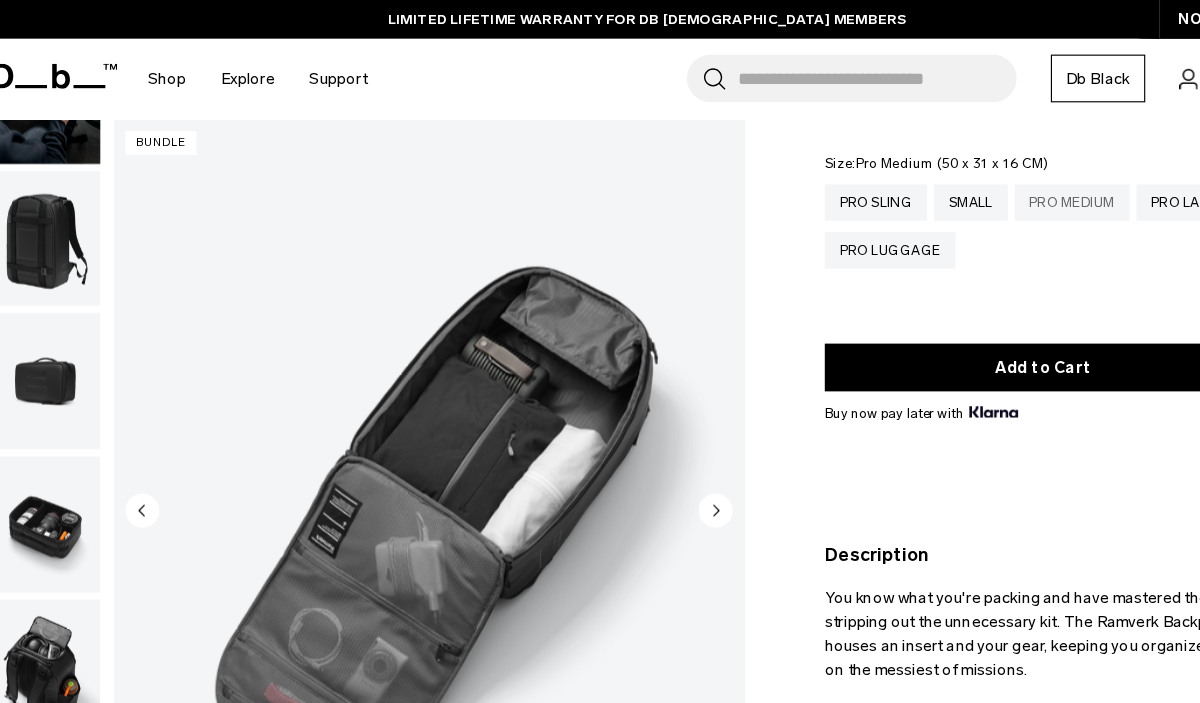 click on "Pro Medium" at bounding box center (974, 178) 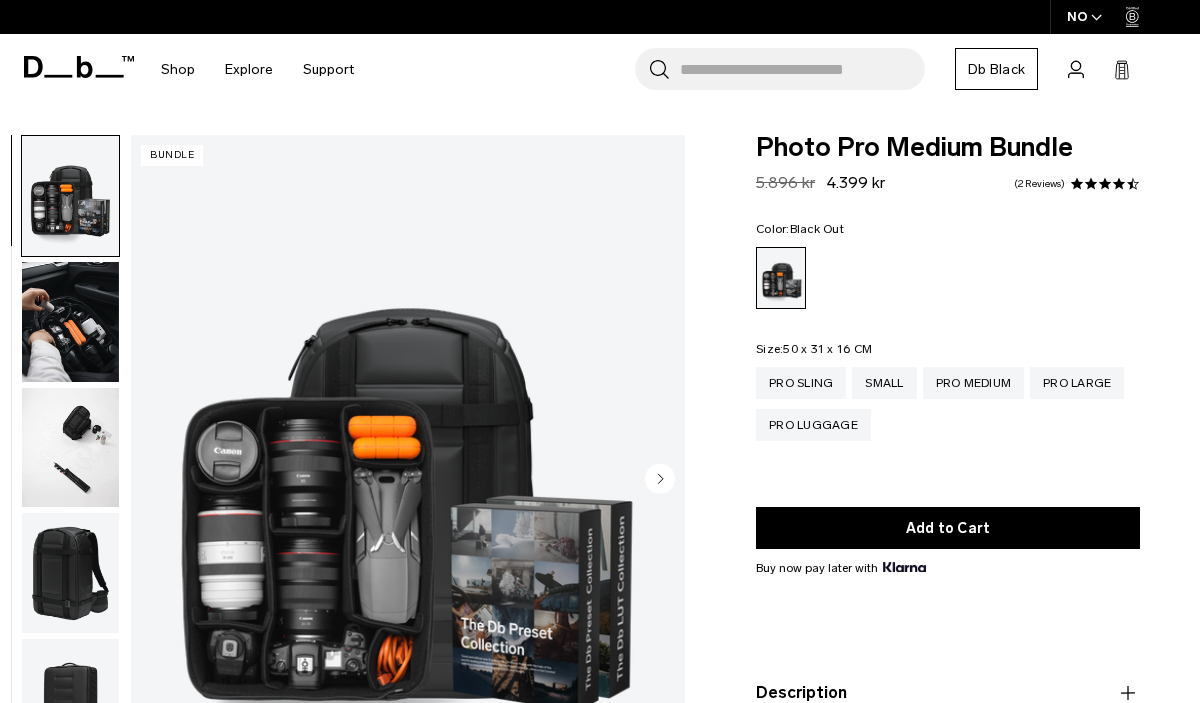 scroll, scrollTop: 0, scrollLeft: 0, axis: both 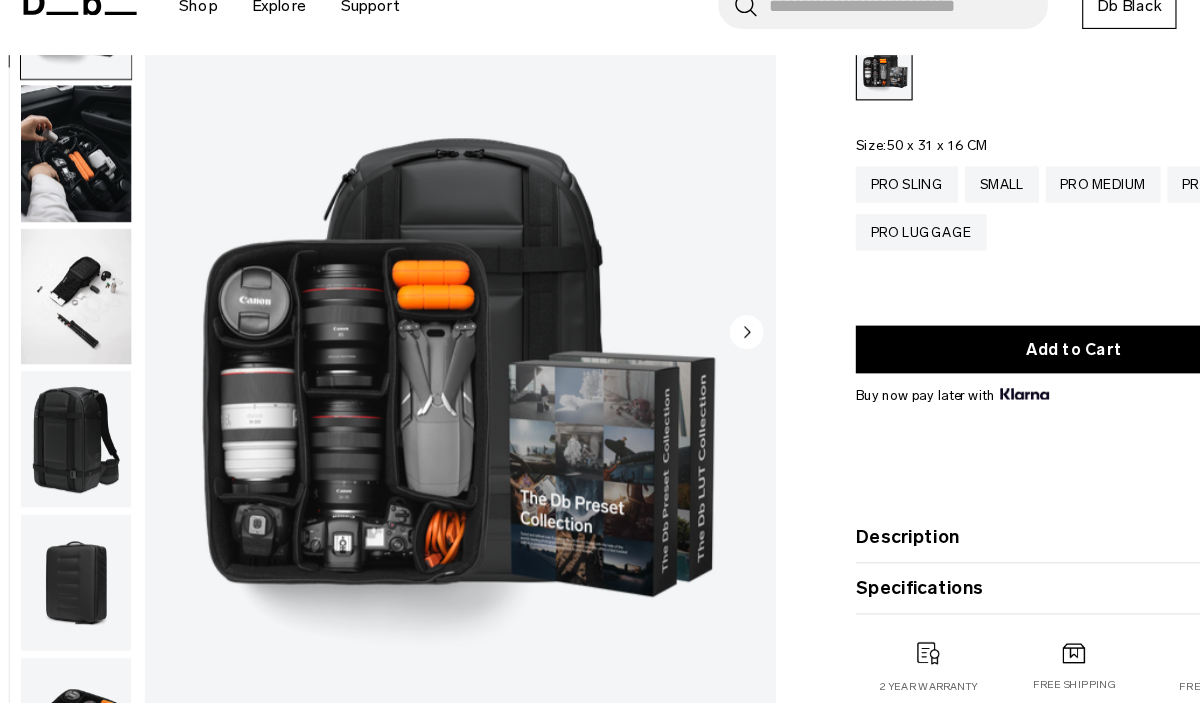 click on "Description" at bounding box center (948, 545) 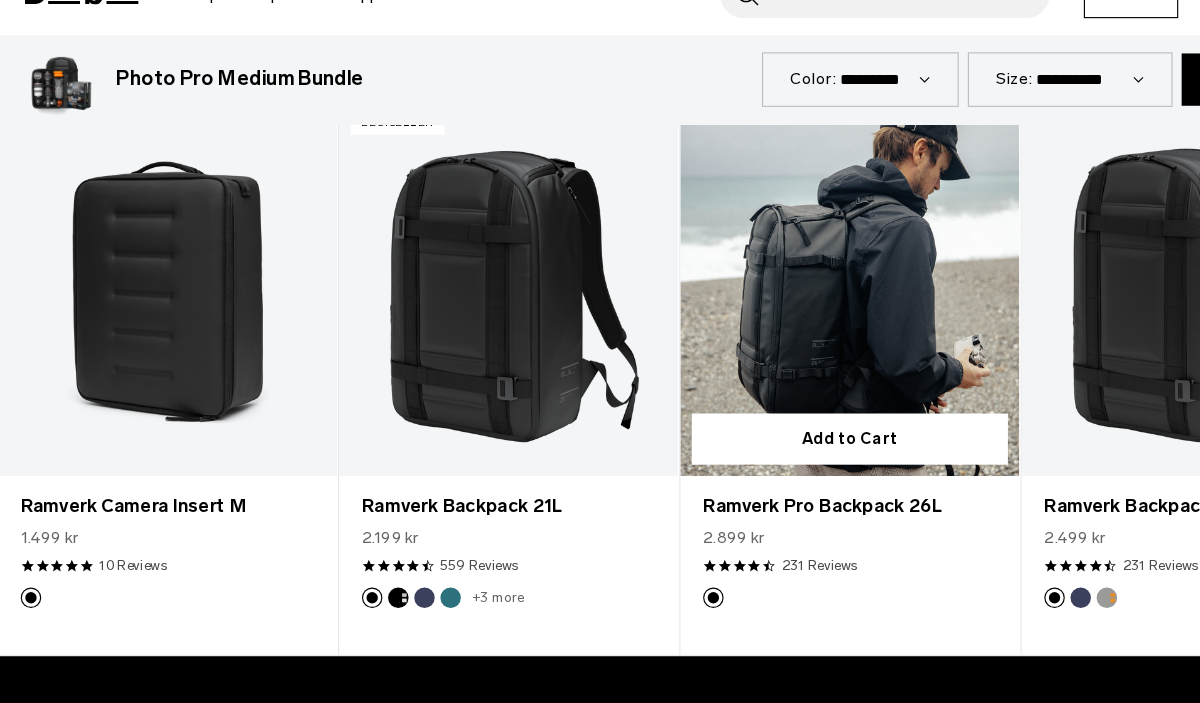 scroll, scrollTop: 1272, scrollLeft: 0, axis: vertical 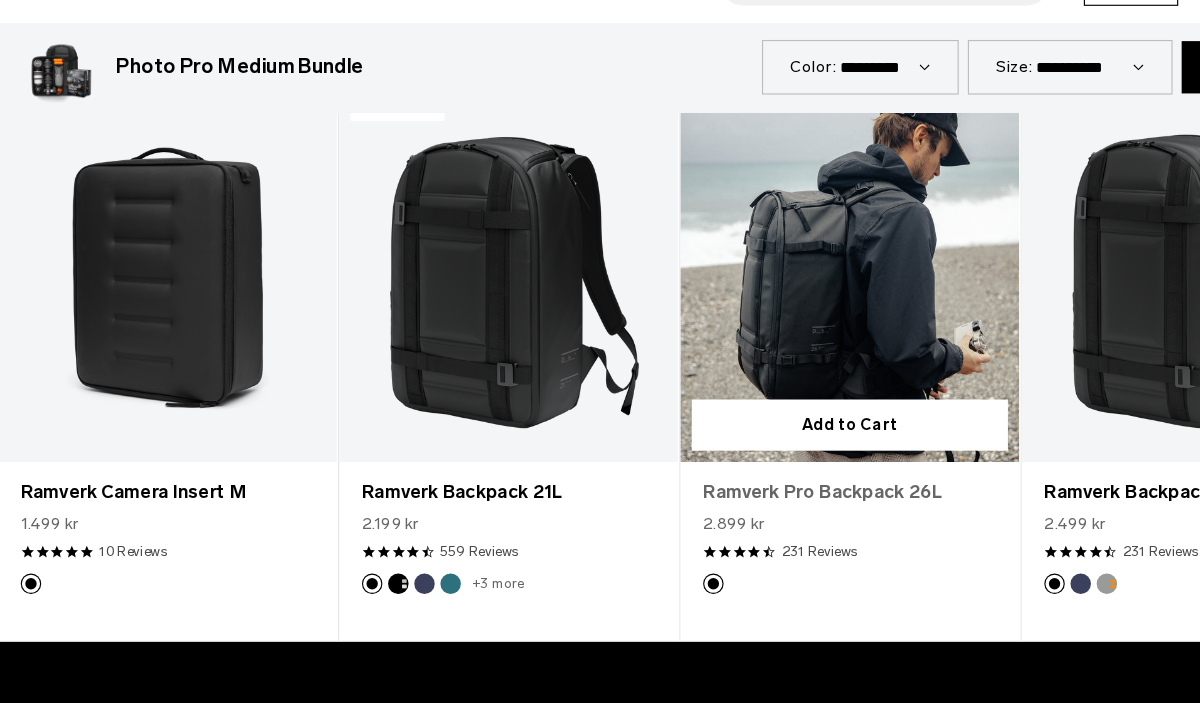 click on "Ramverk Pro Backpack 26L" at bounding box center (749, 518) 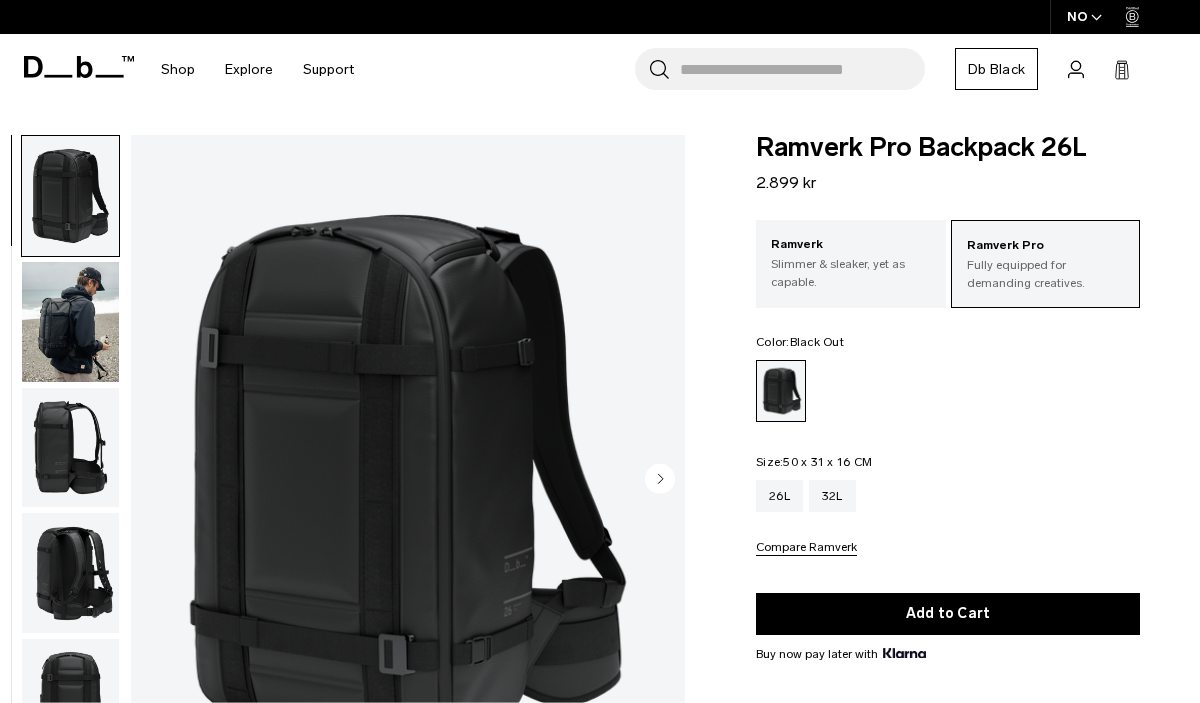 scroll, scrollTop: 0, scrollLeft: 0, axis: both 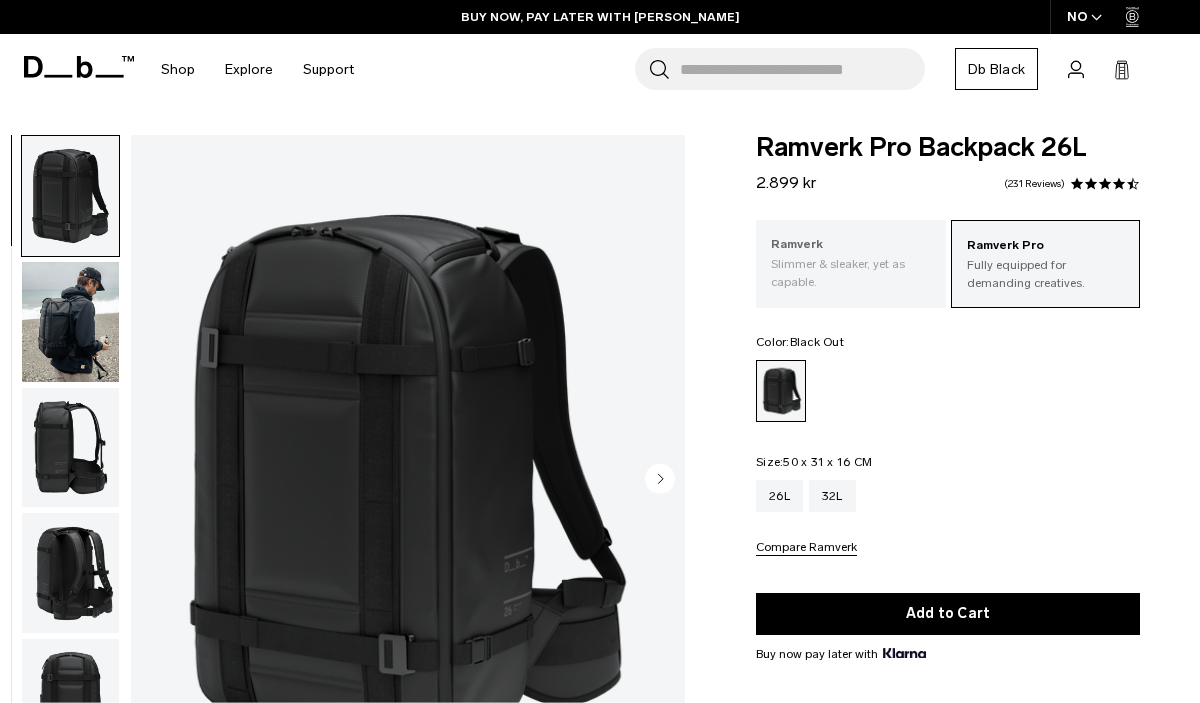 click on "Slimmer & sleaker, yet as capable." at bounding box center [851, 273] 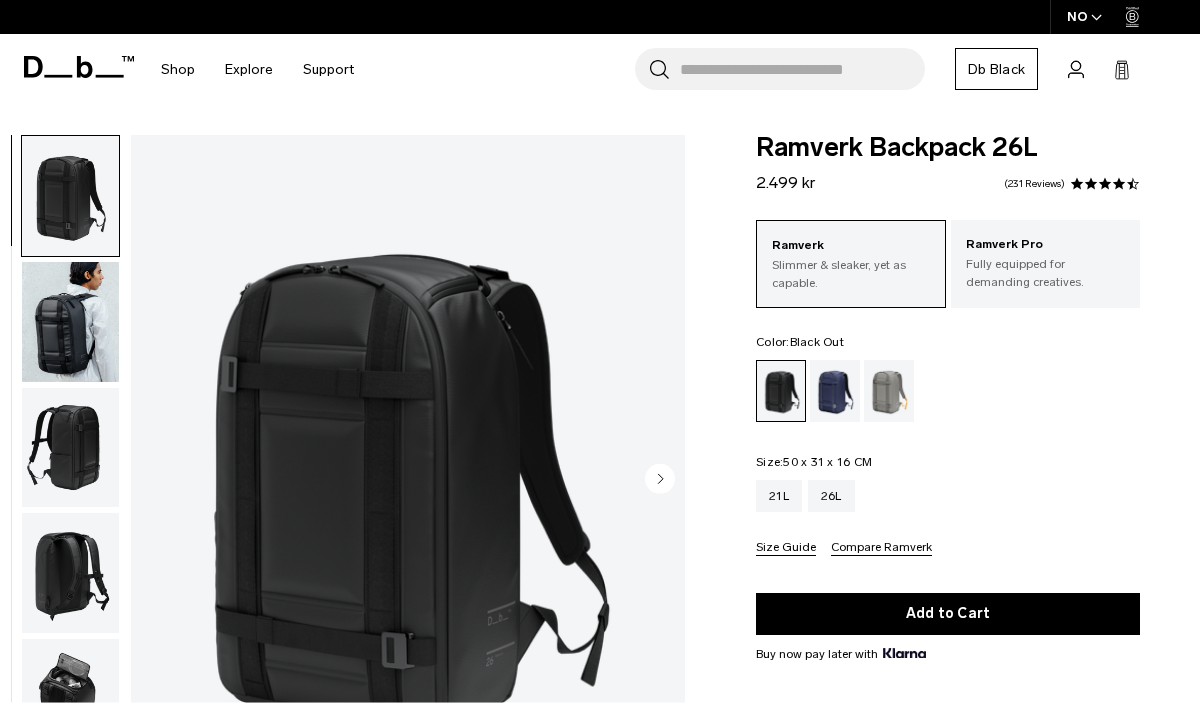 scroll, scrollTop: 0, scrollLeft: 0, axis: both 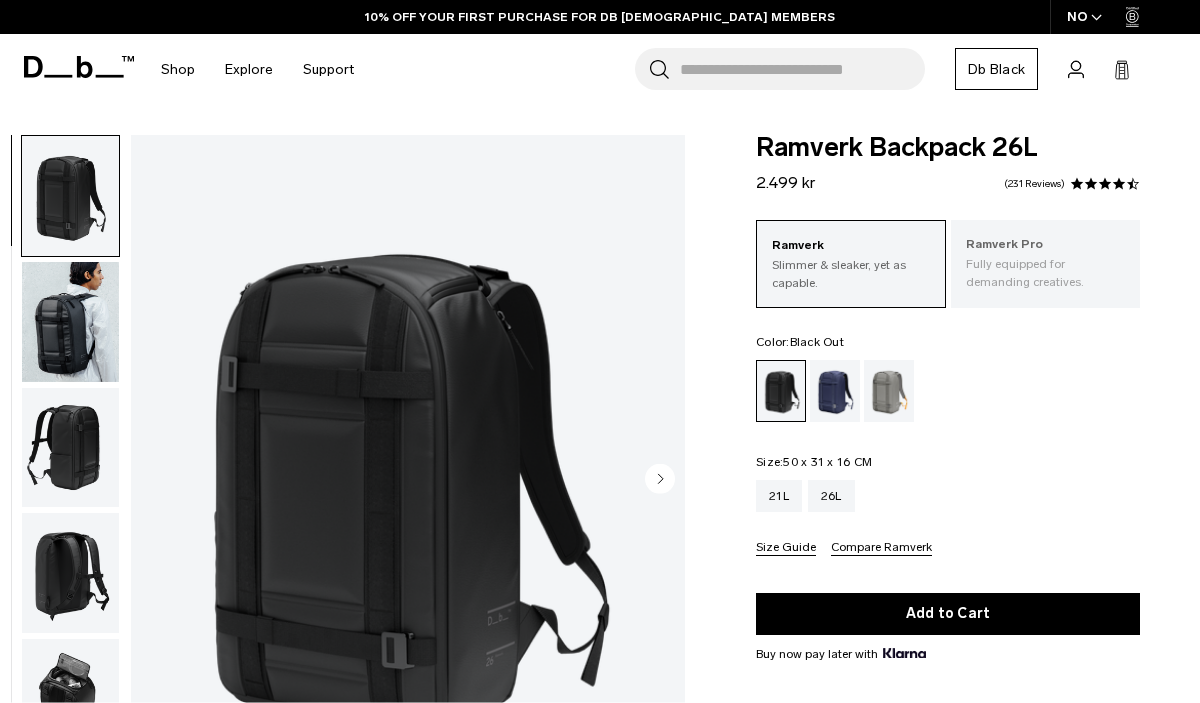 click on "Fully equipped for demanding creatives." at bounding box center (1046, 273) 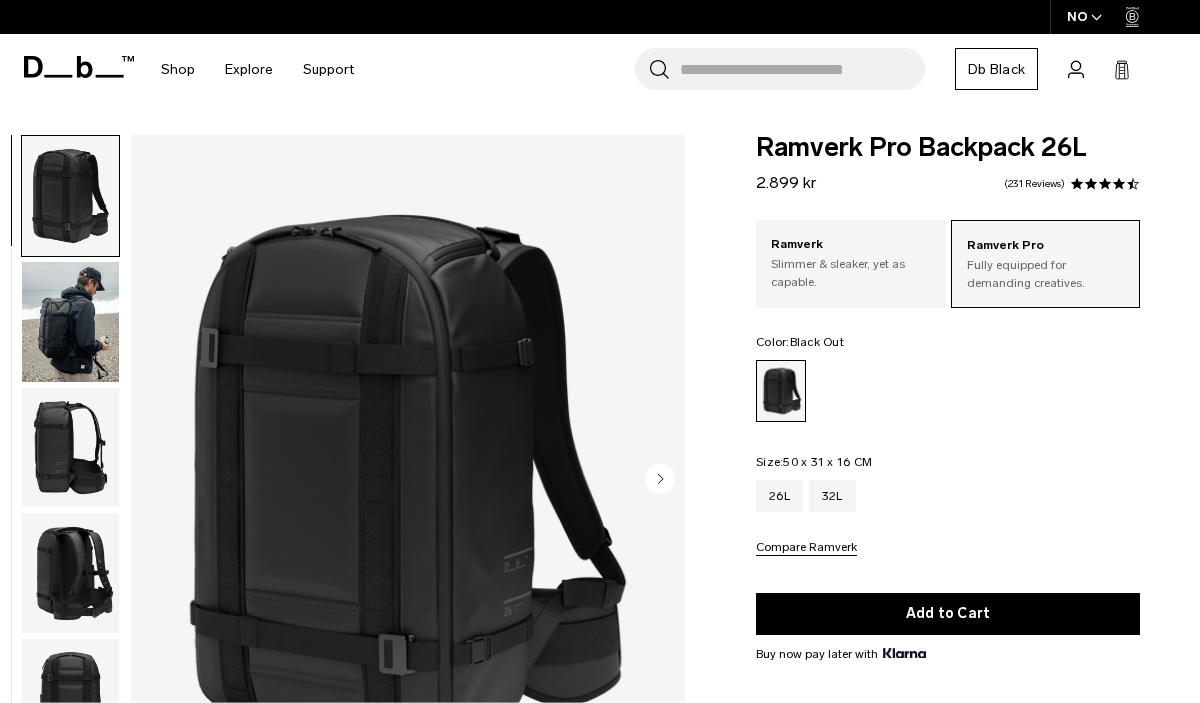 scroll, scrollTop: 0, scrollLeft: 0, axis: both 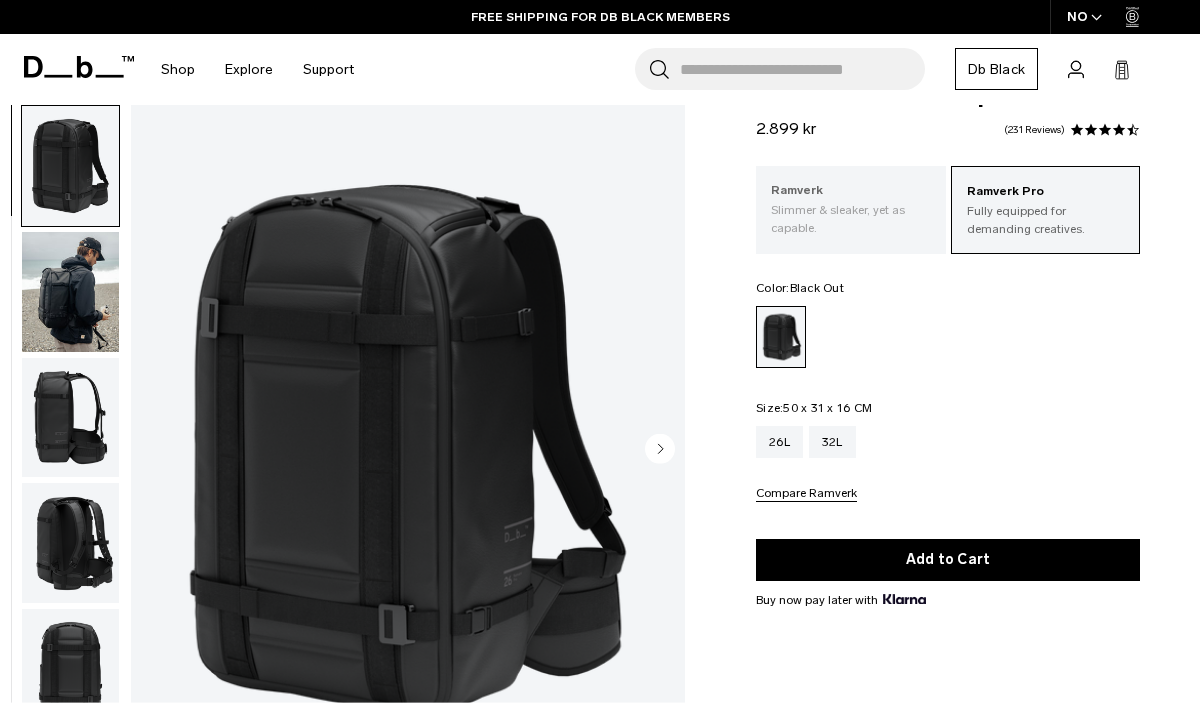 click on "Slimmer & sleaker, yet as capable." at bounding box center [851, 219] 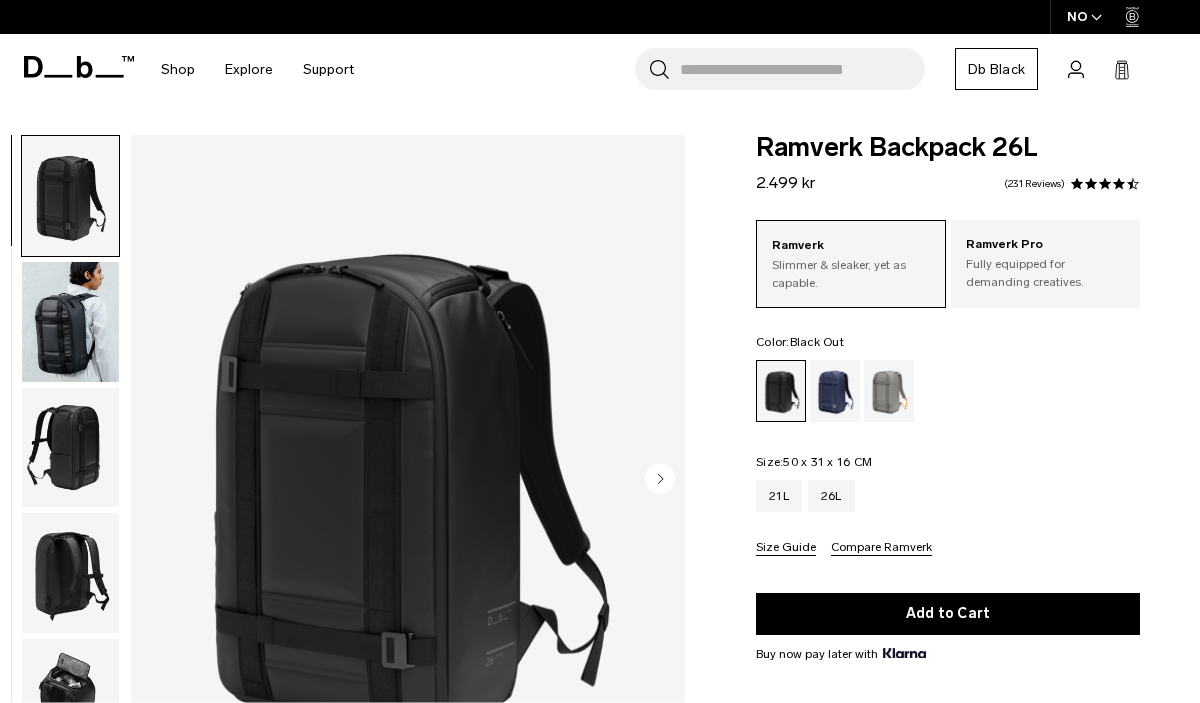 scroll, scrollTop: 0, scrollLeft: 0, axis: both 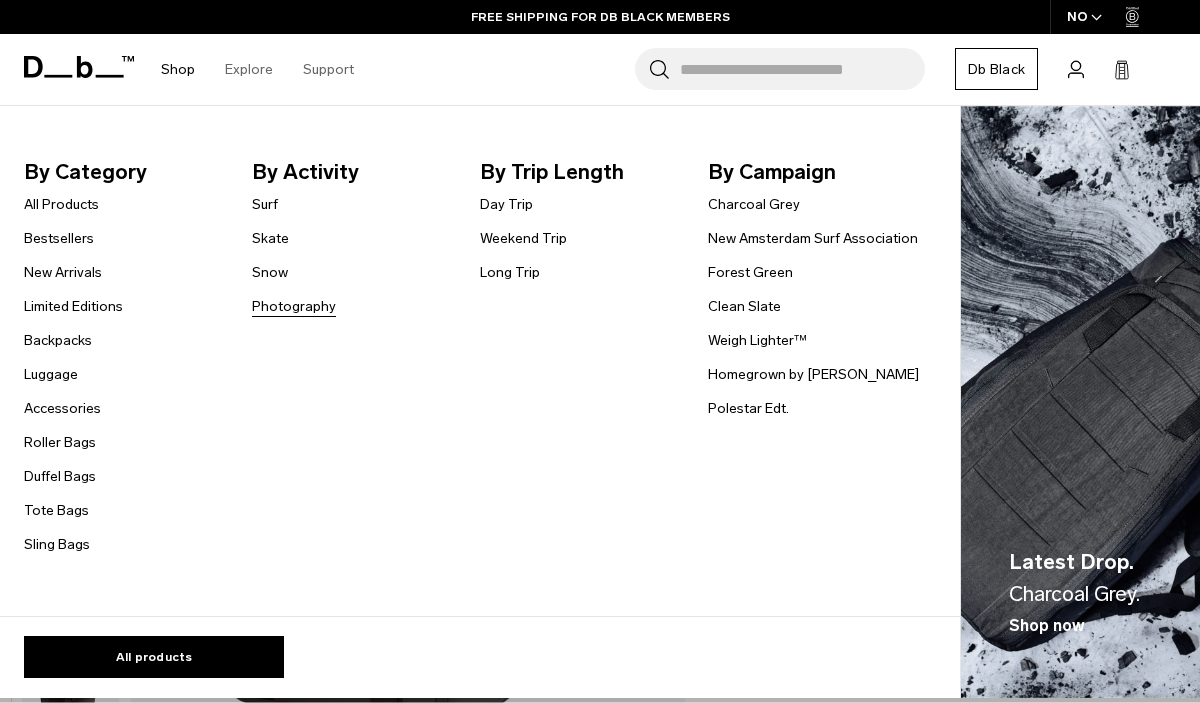 click on "Photography" at bounding box center [294, 306] 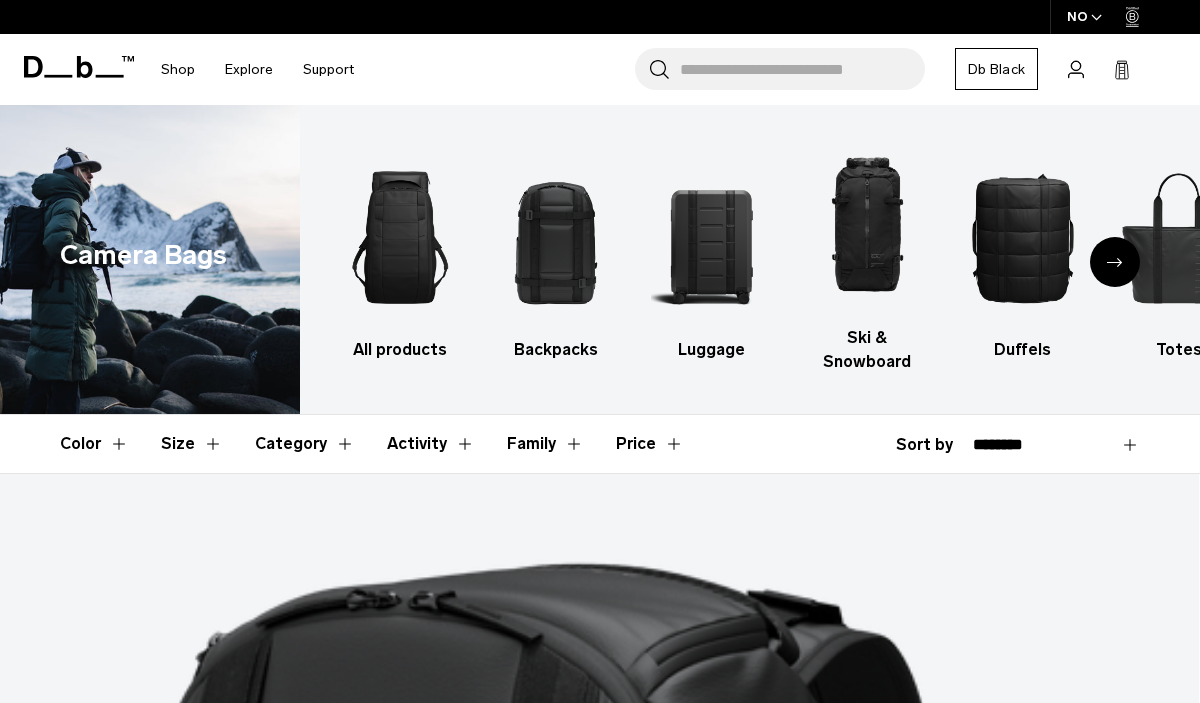 scroll, scrollTop: 0, scrollLeft: 0, axis: both 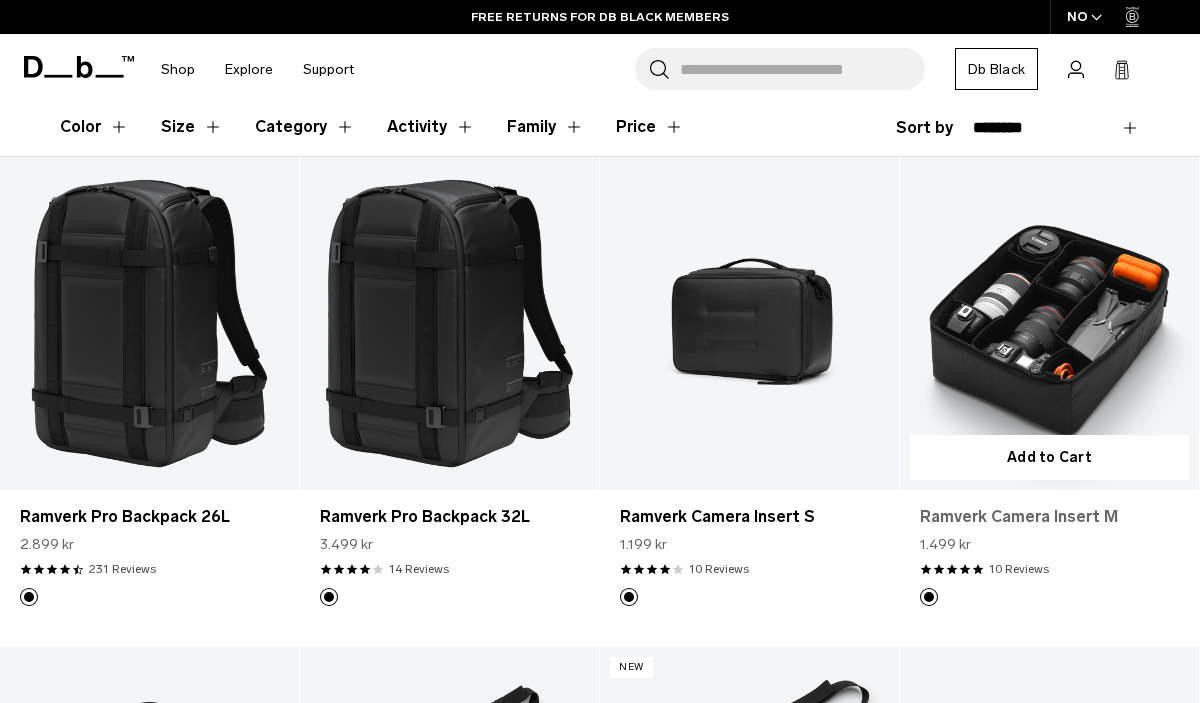 click on "Ramverk Camera Insert M" at bounding box center (1049, 517) 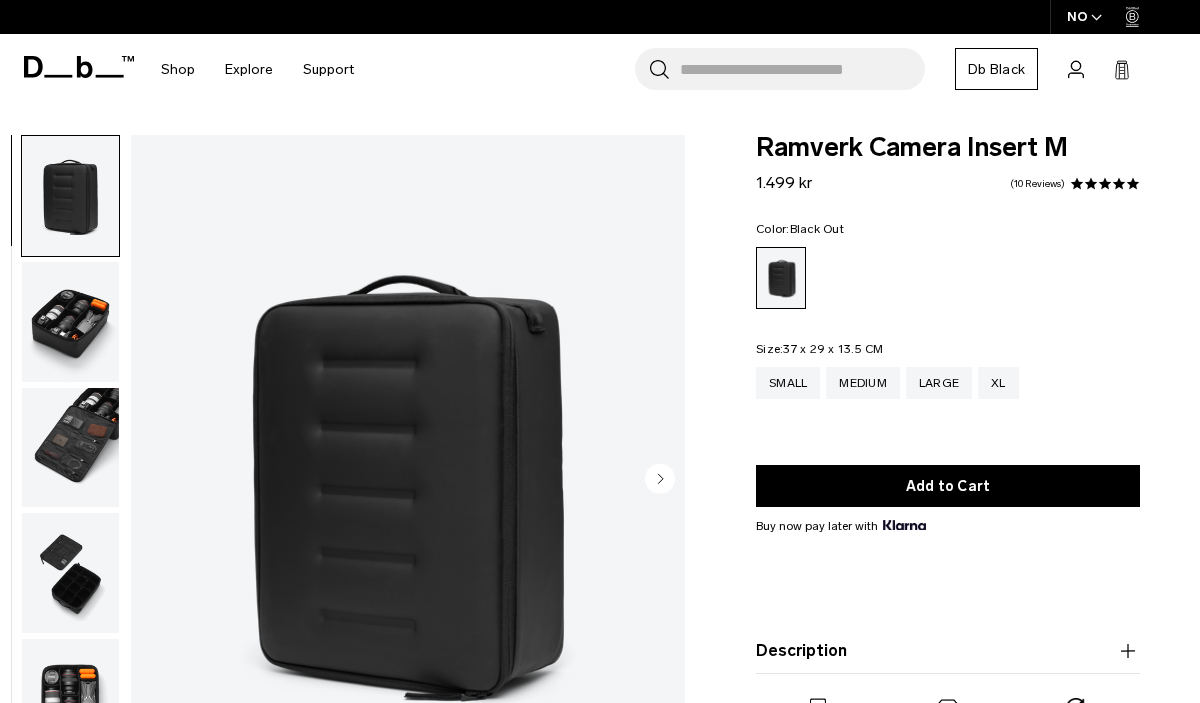 scroll, scrollTop: 0, scrollLeft: 0, axis: both 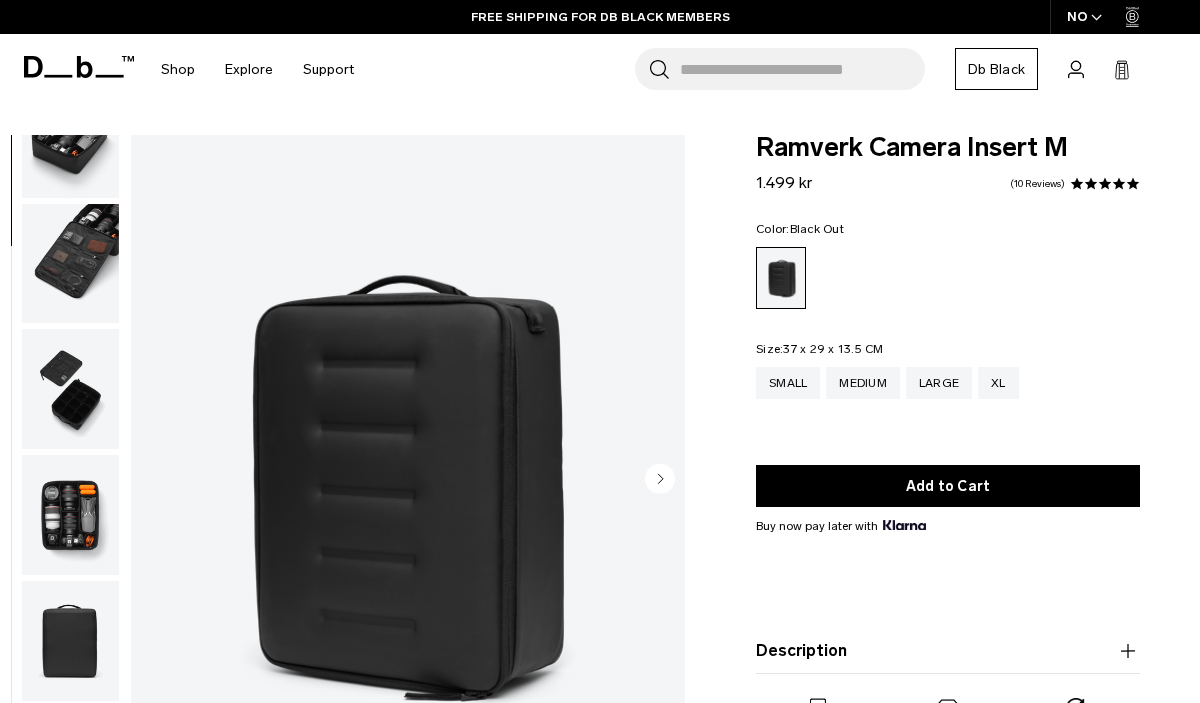 click at bounding box center [70, 515] 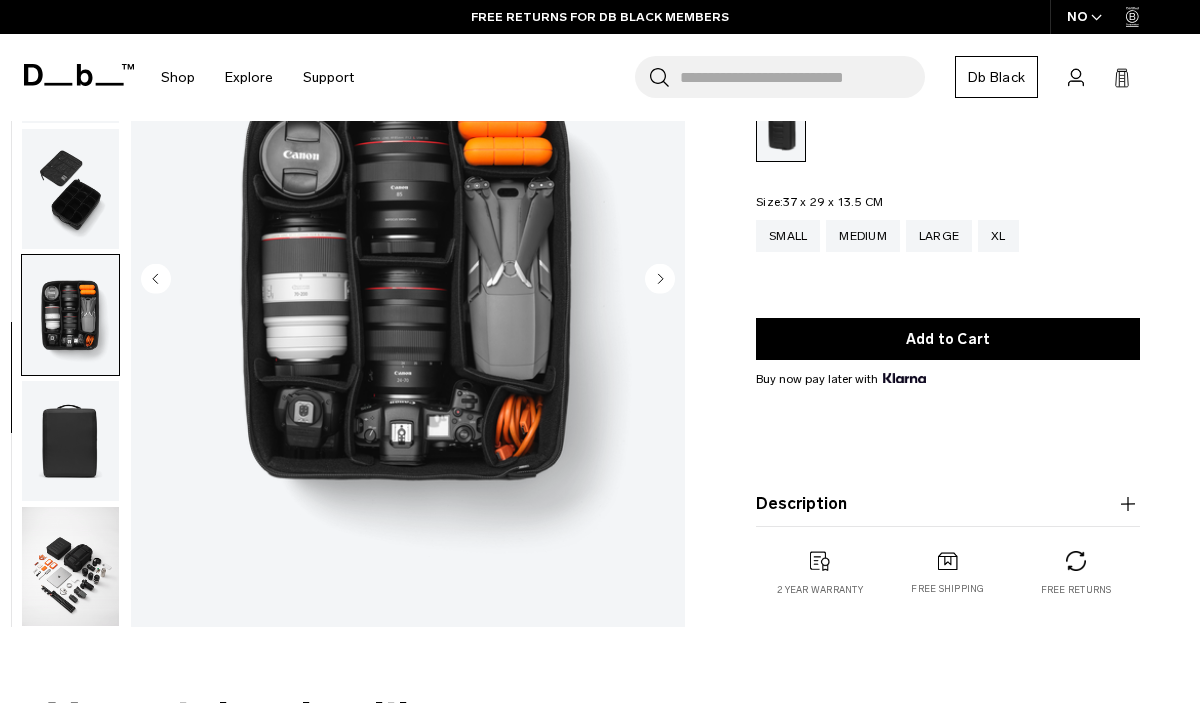 scroll, scrollTop: 214, scrollLeft: 0, axis: vertical 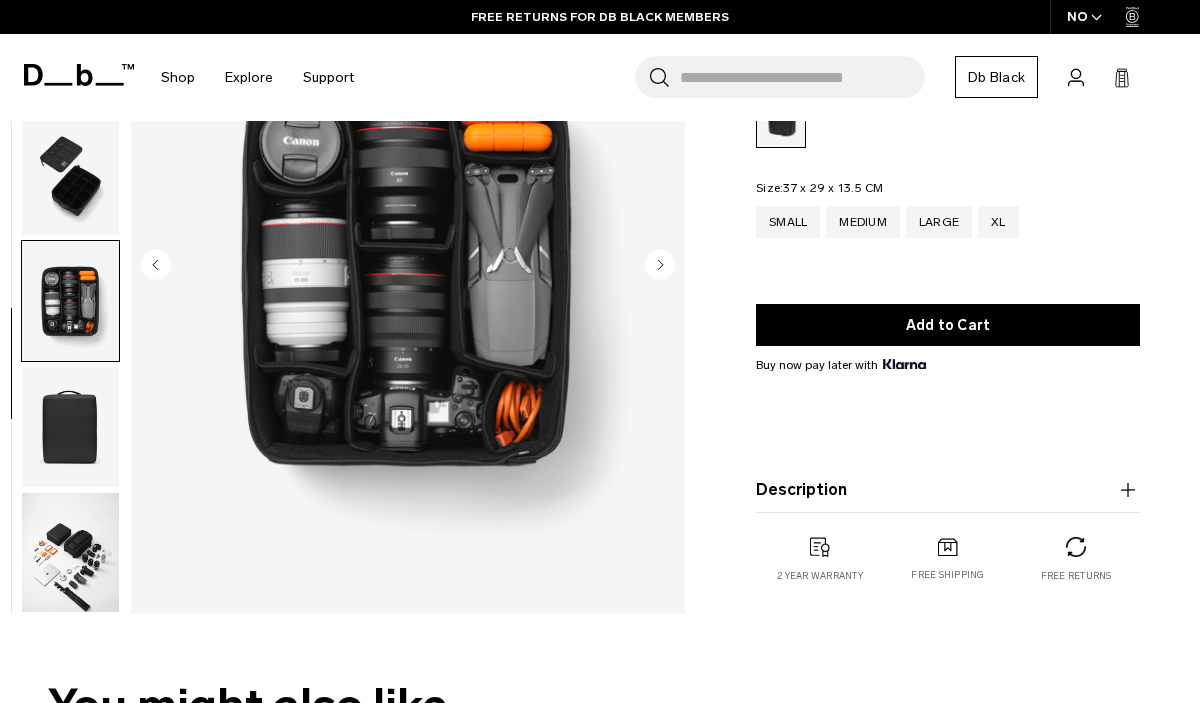 click at bounding box center [70, 553] 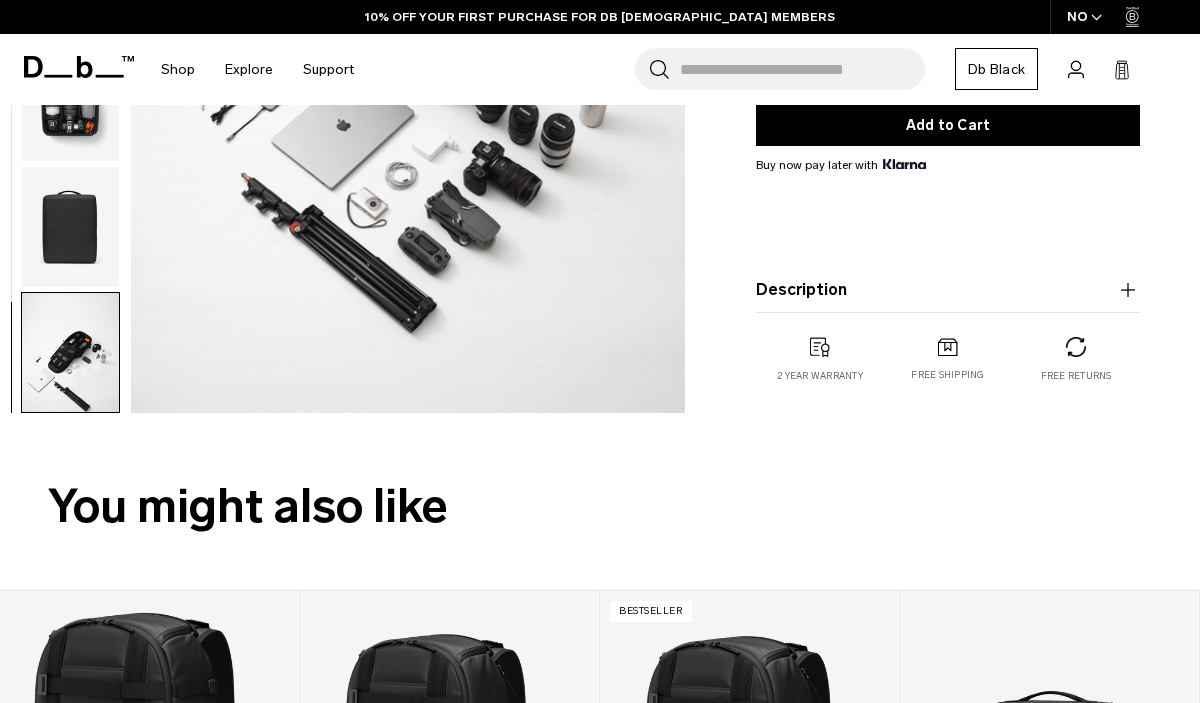 scroll, scrollTop: 0, scrollLeft: 0, axis: both 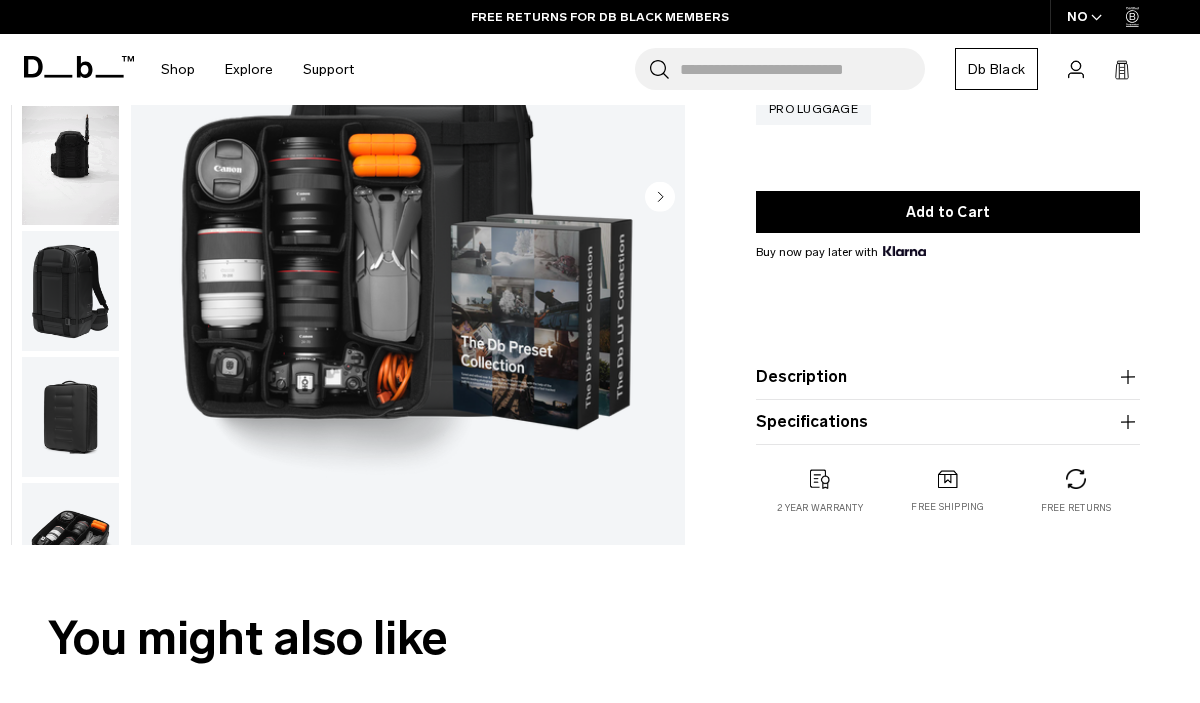 click 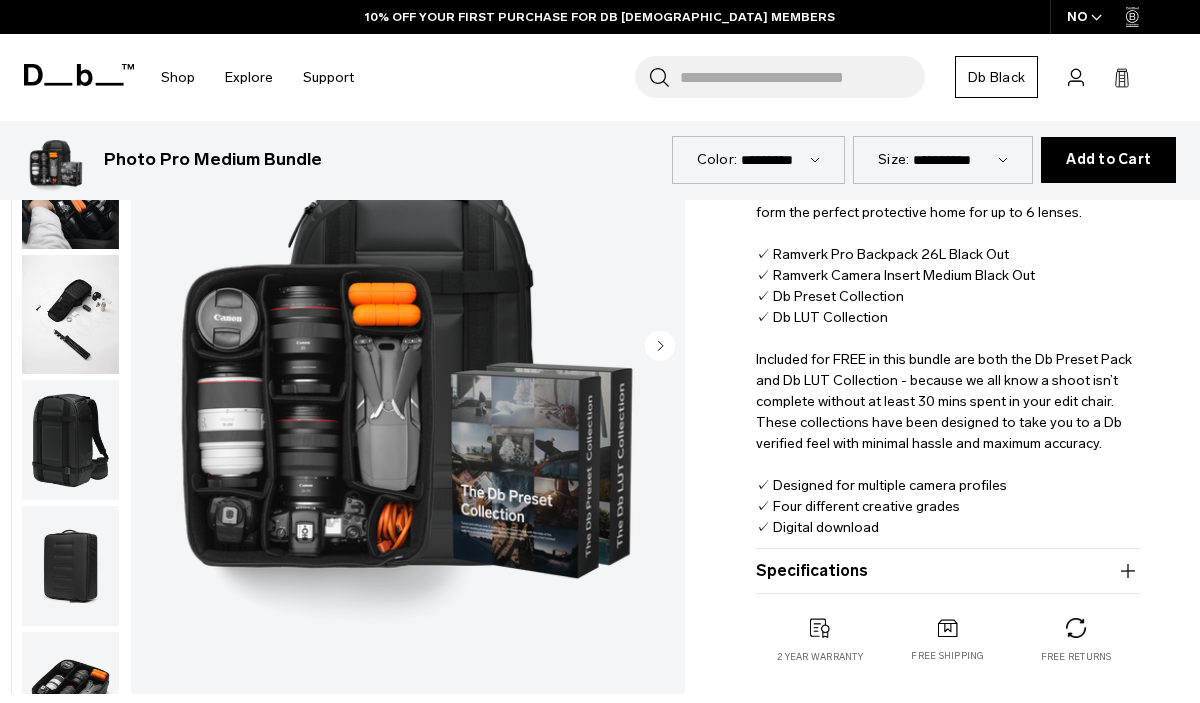 scroll, scrollTop: 564, scrollLeft: 0, axis: vertical 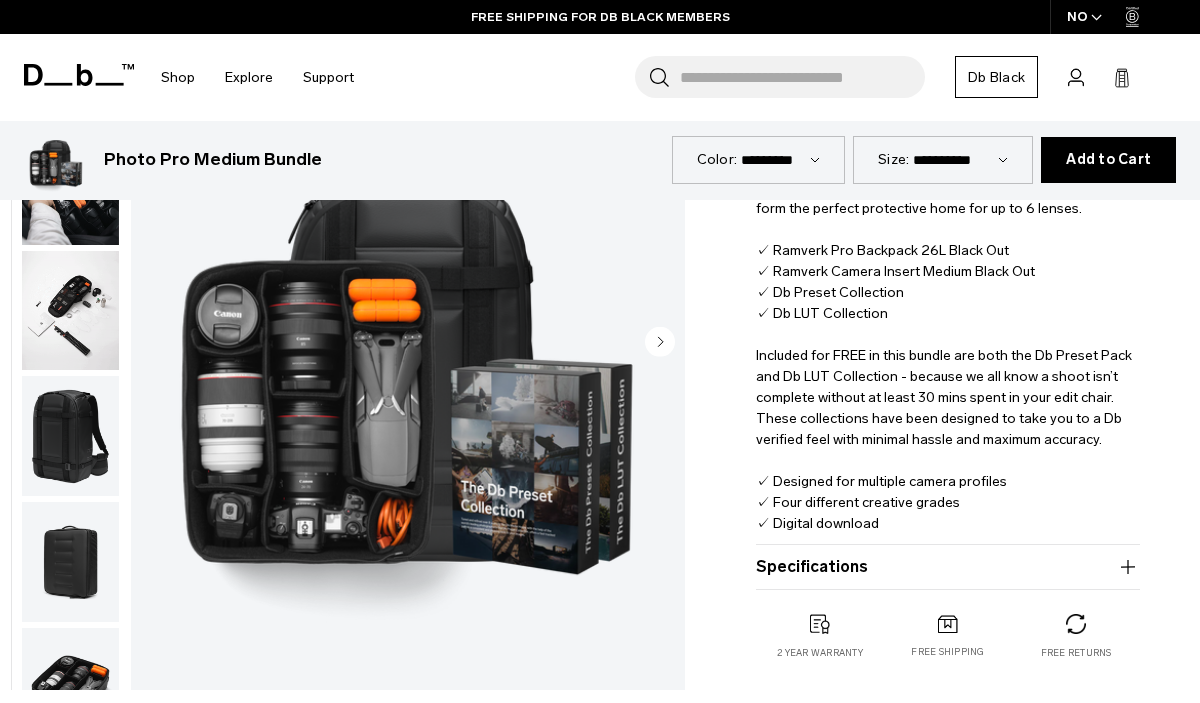 click 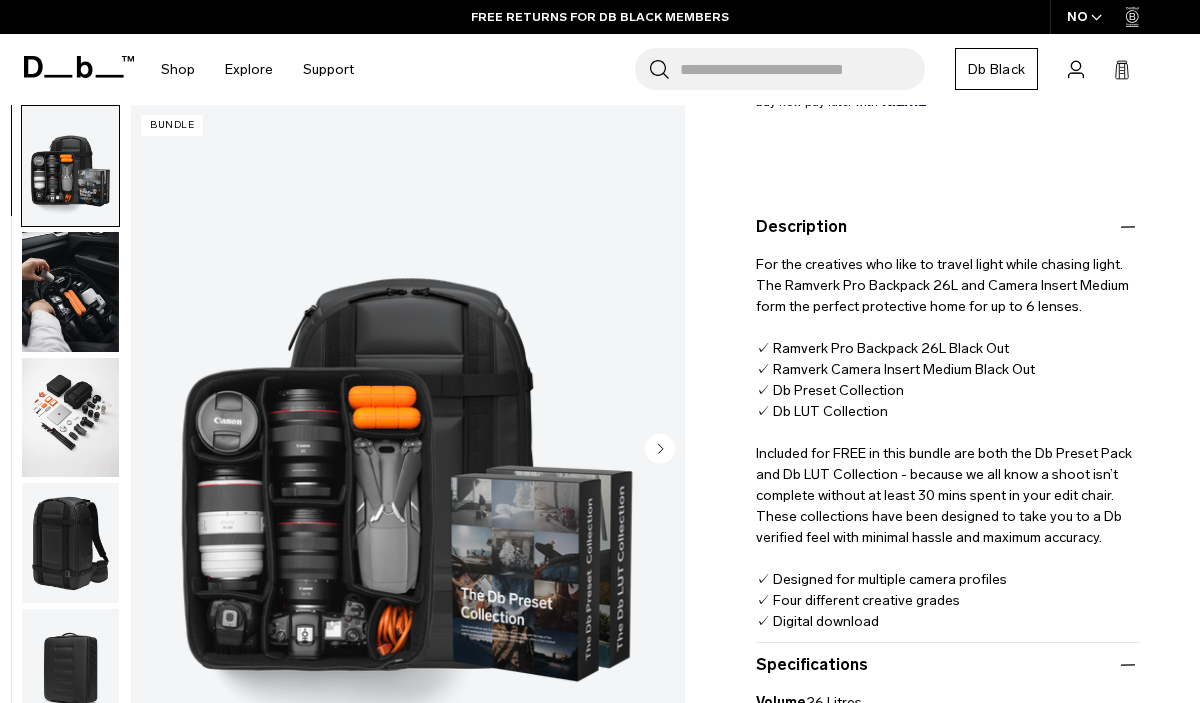 scroll, scrollTop: 441, scrollLeft: 0, axis: vertical 